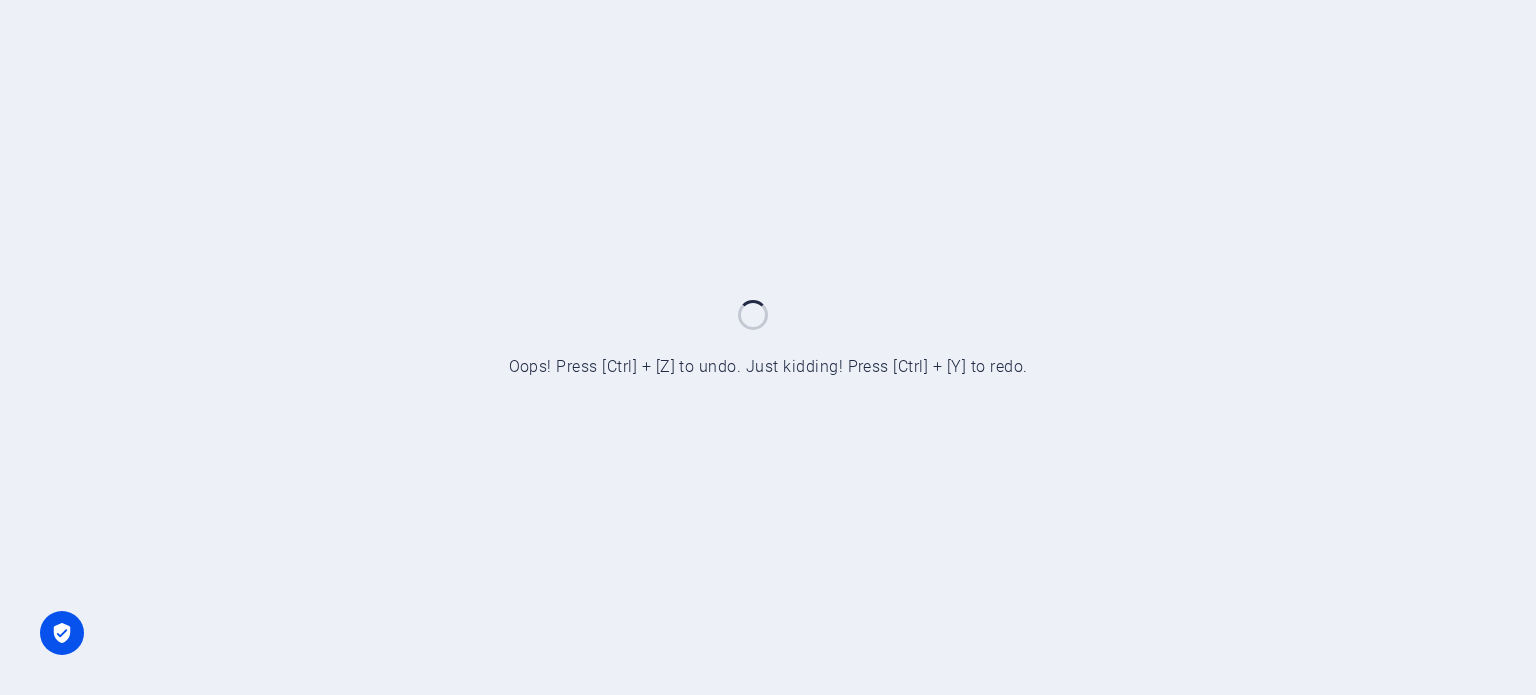 scroll, scrollTop: 0, scrollLeft: 0, axis: both 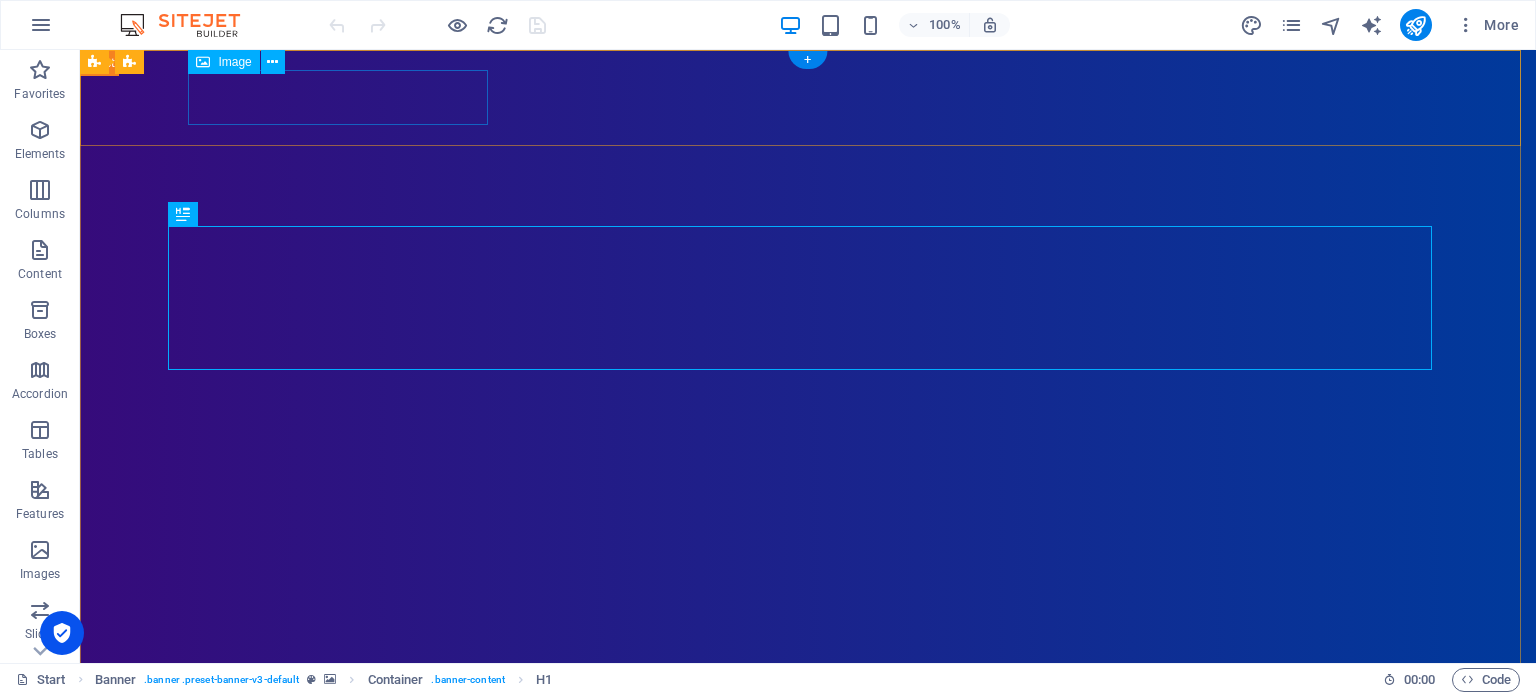 click at bounding box center [816, 735] 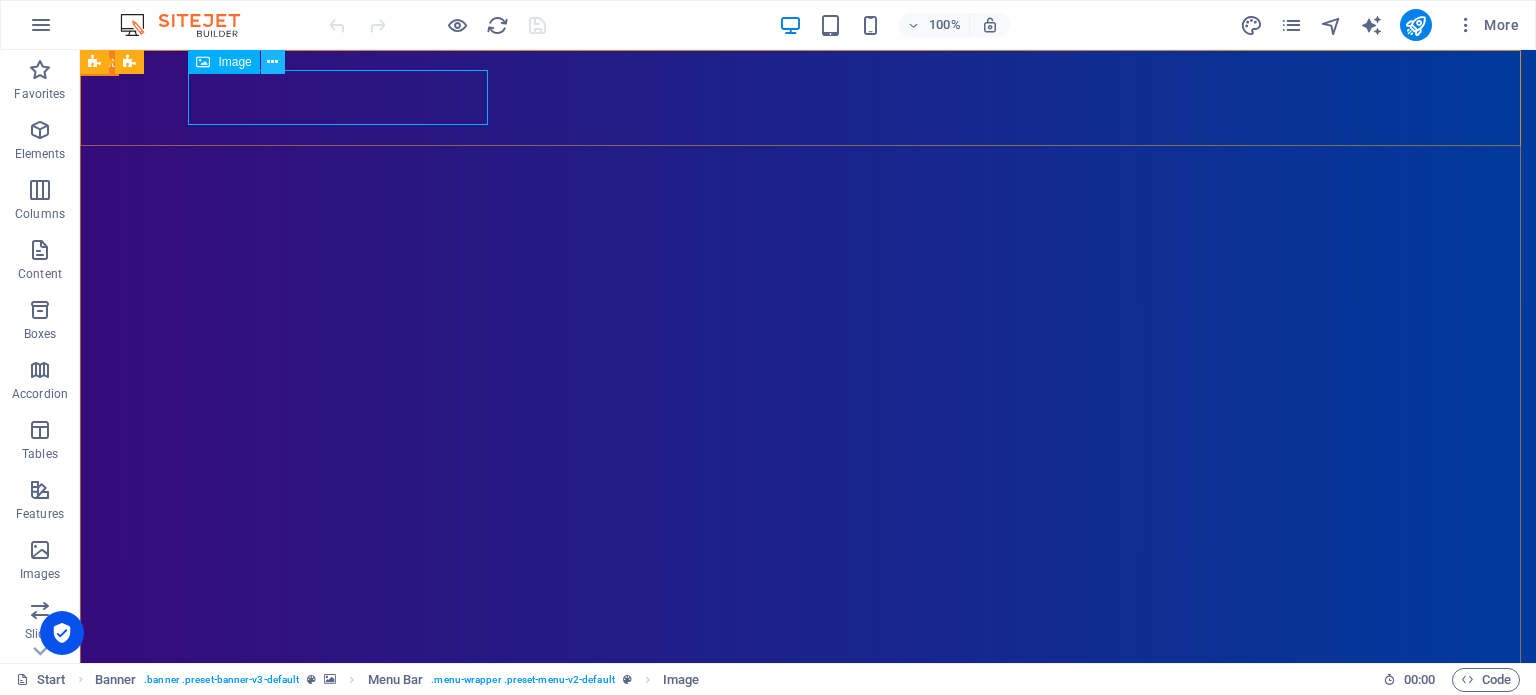 click at bounding box center (272, 62) 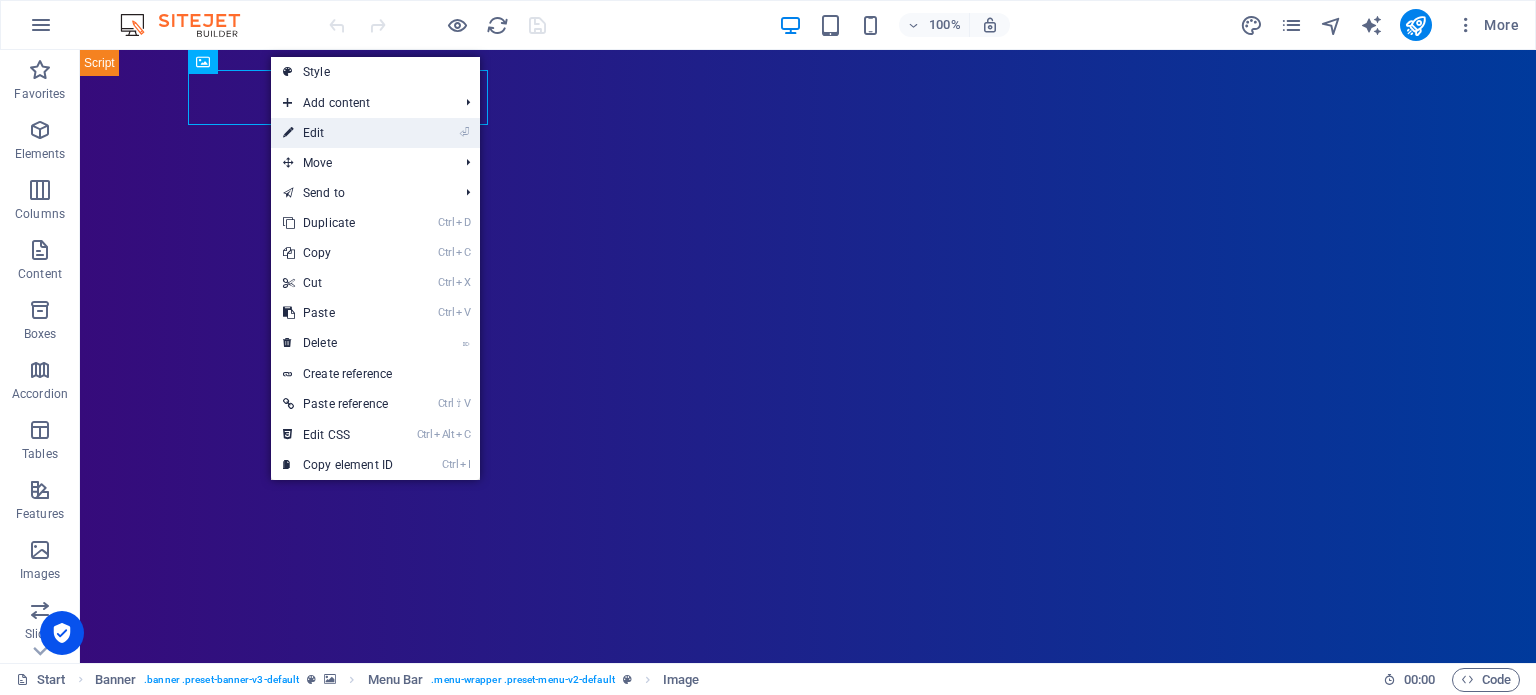 click on "⏎  Edit" at bounding box center [338, 133] 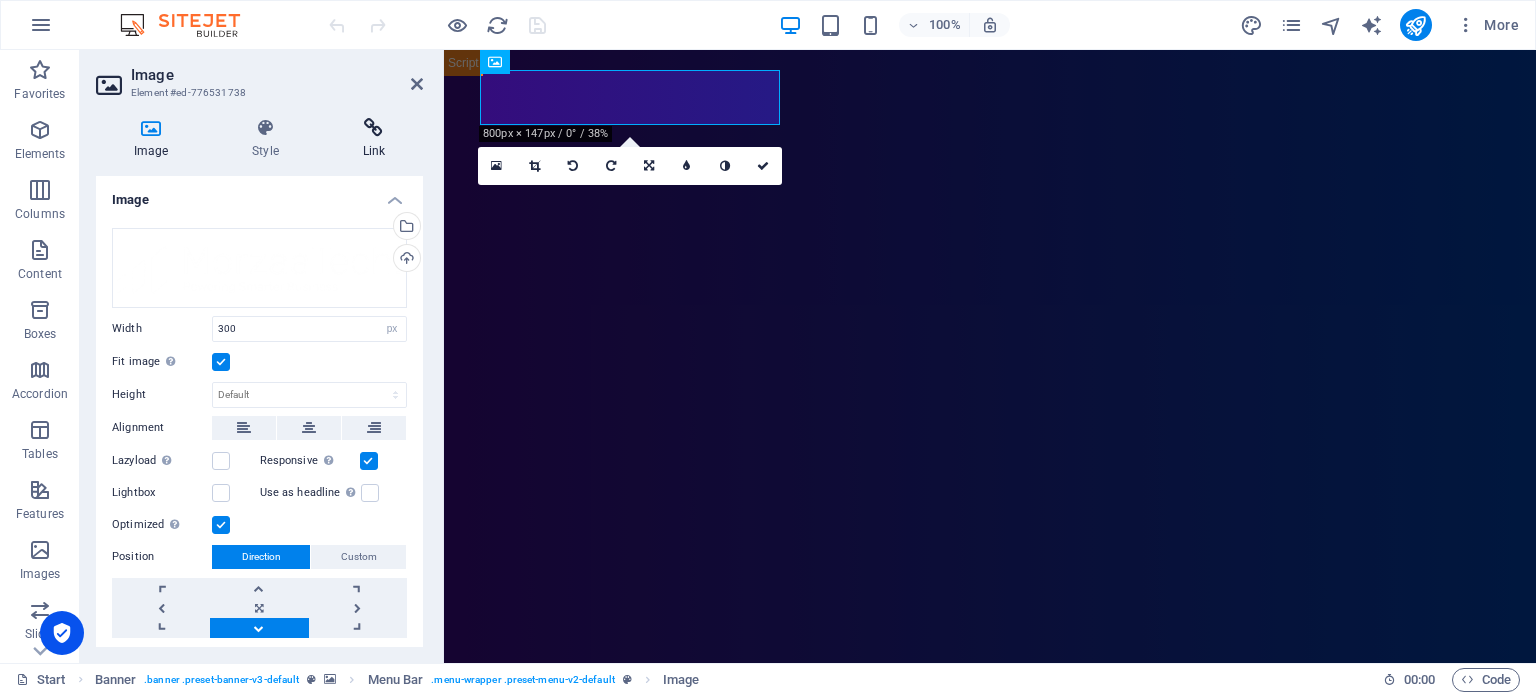 click on "Link" at bounding box center [374, 139] 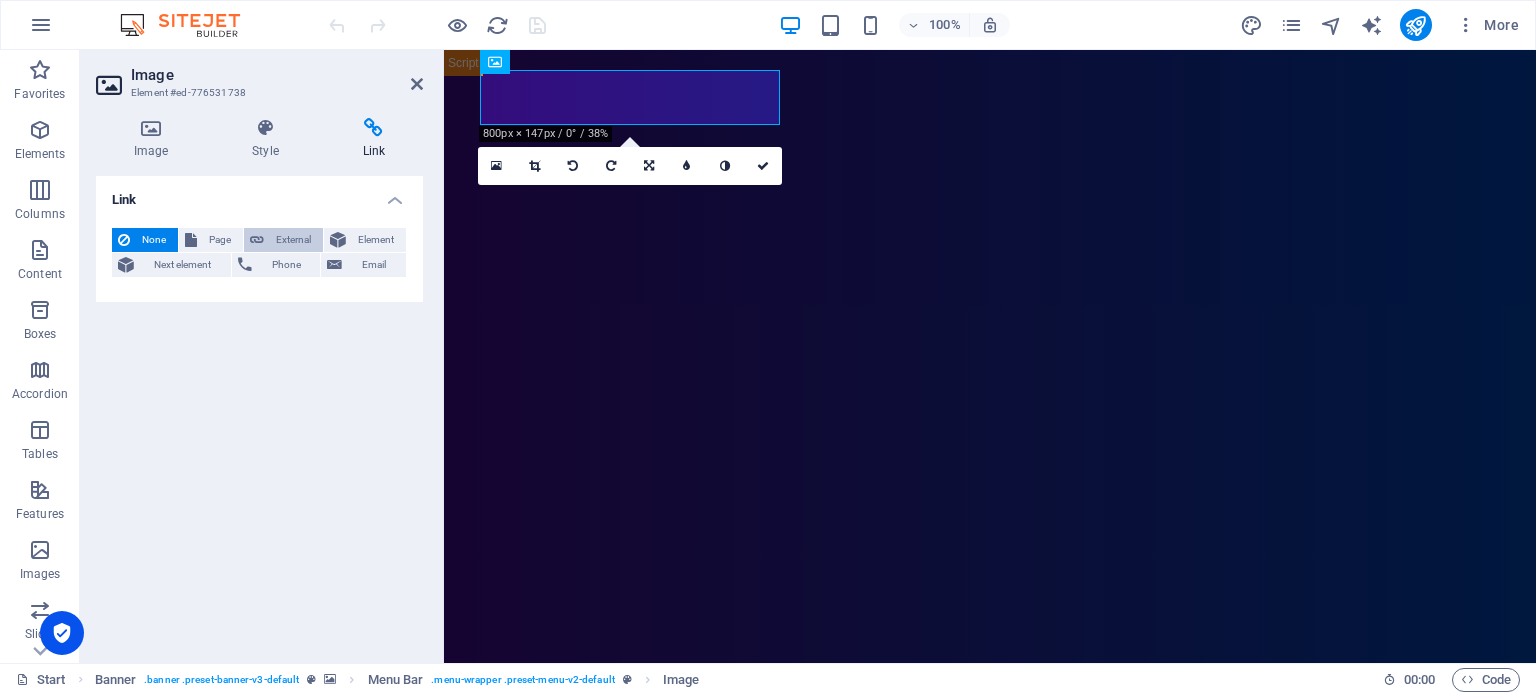 click at bounding box center [257, 240] 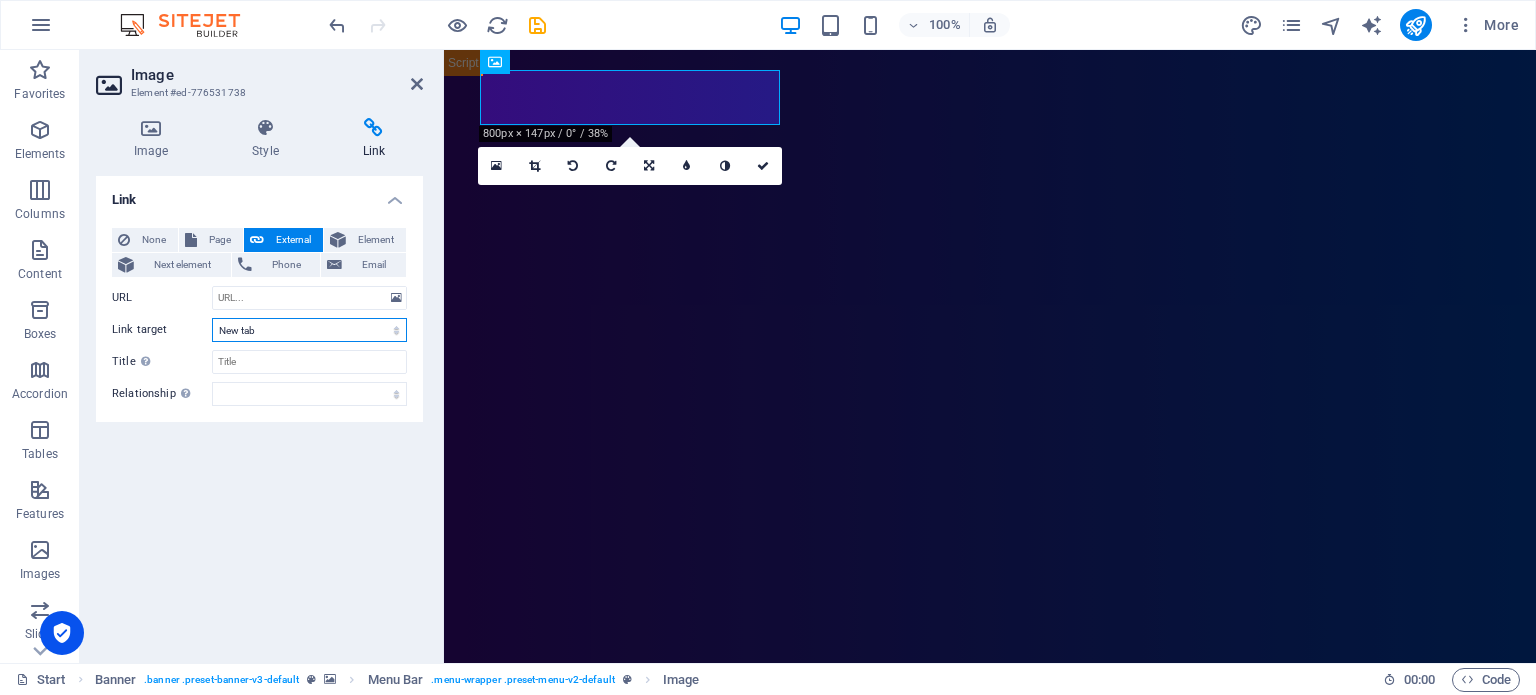 click on "New tab Same tab Overlay" at bounding box center (309, 330) 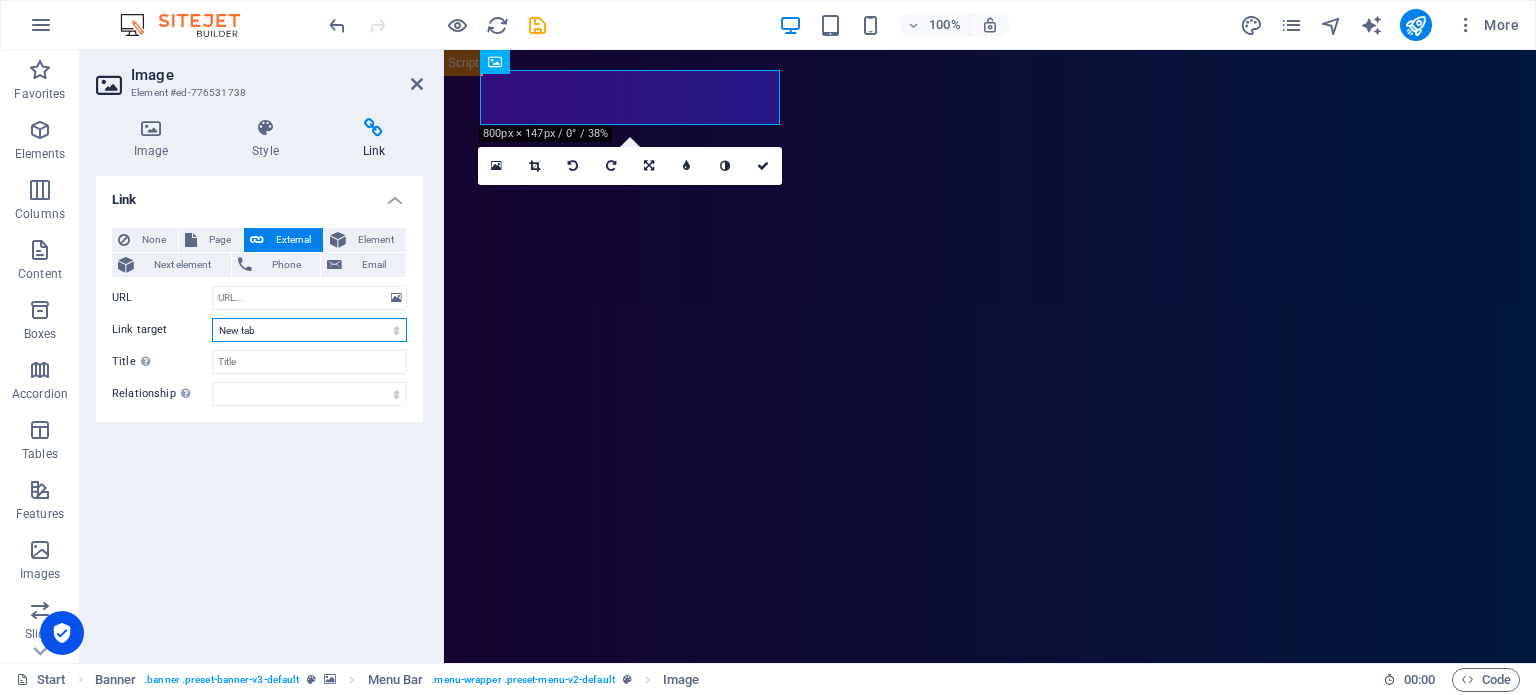 select 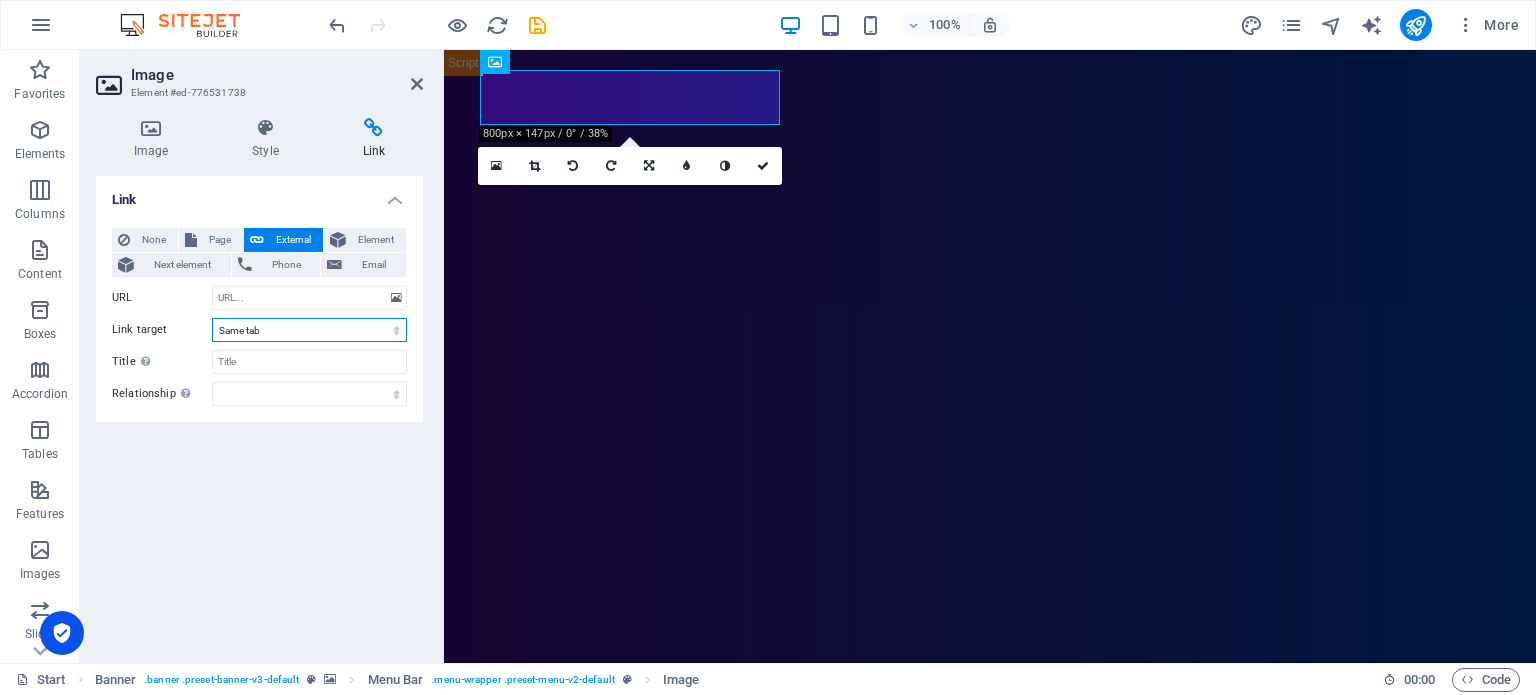 click on "New tab Same tab Overlay" at bounding box center (309, 330) 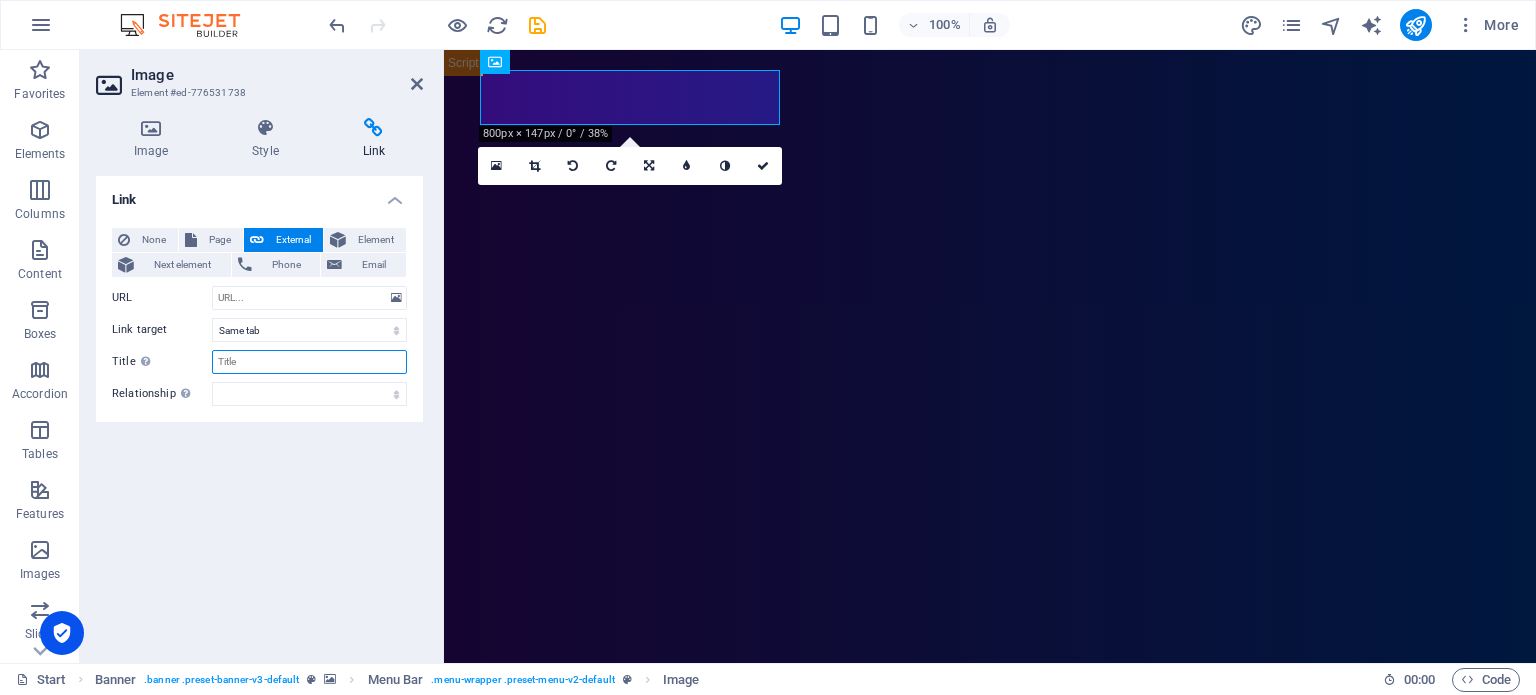 click on "Title Additional link description, should not be the same as the link text. The title is most often shown as a tooltip text when the mouse moves over the element. Leave empty if uncertain." at bounding box center [309, 362] 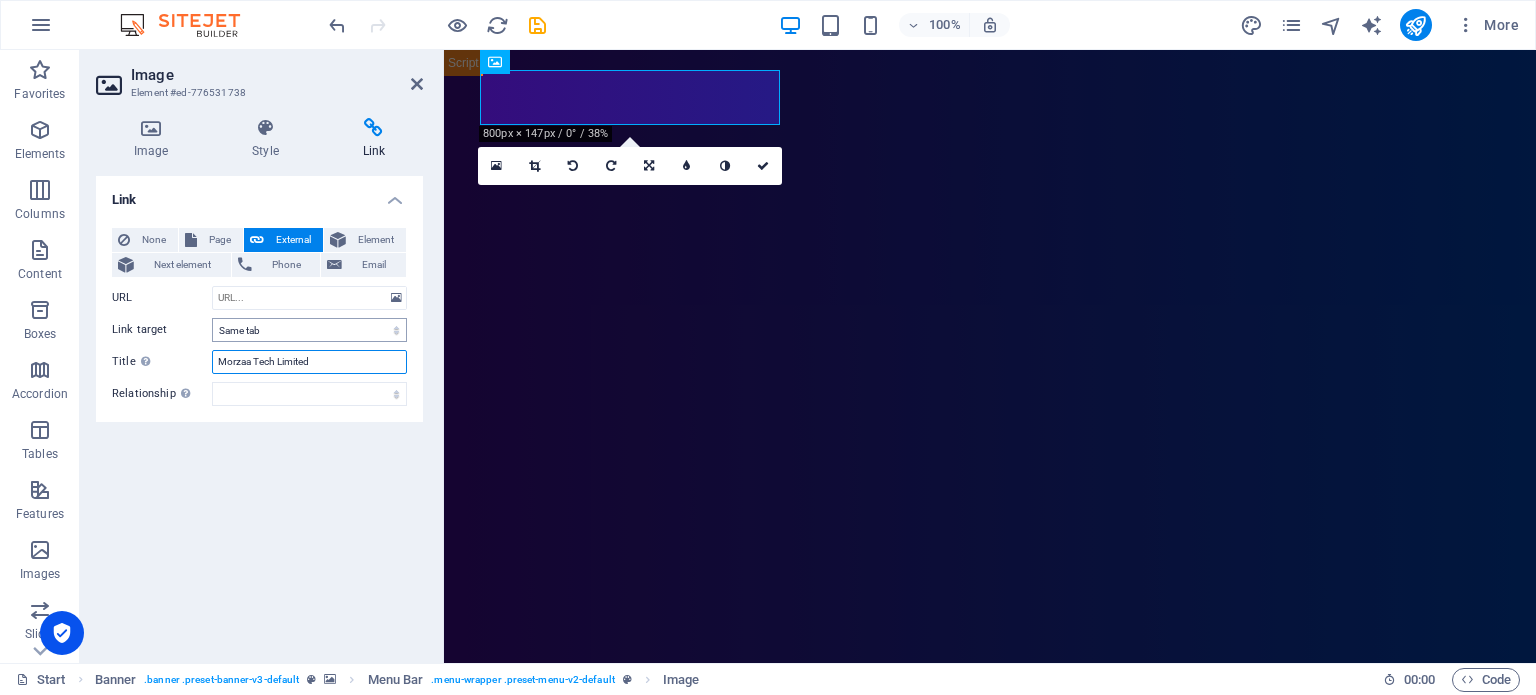 type on "Morzaa Tech Limited" 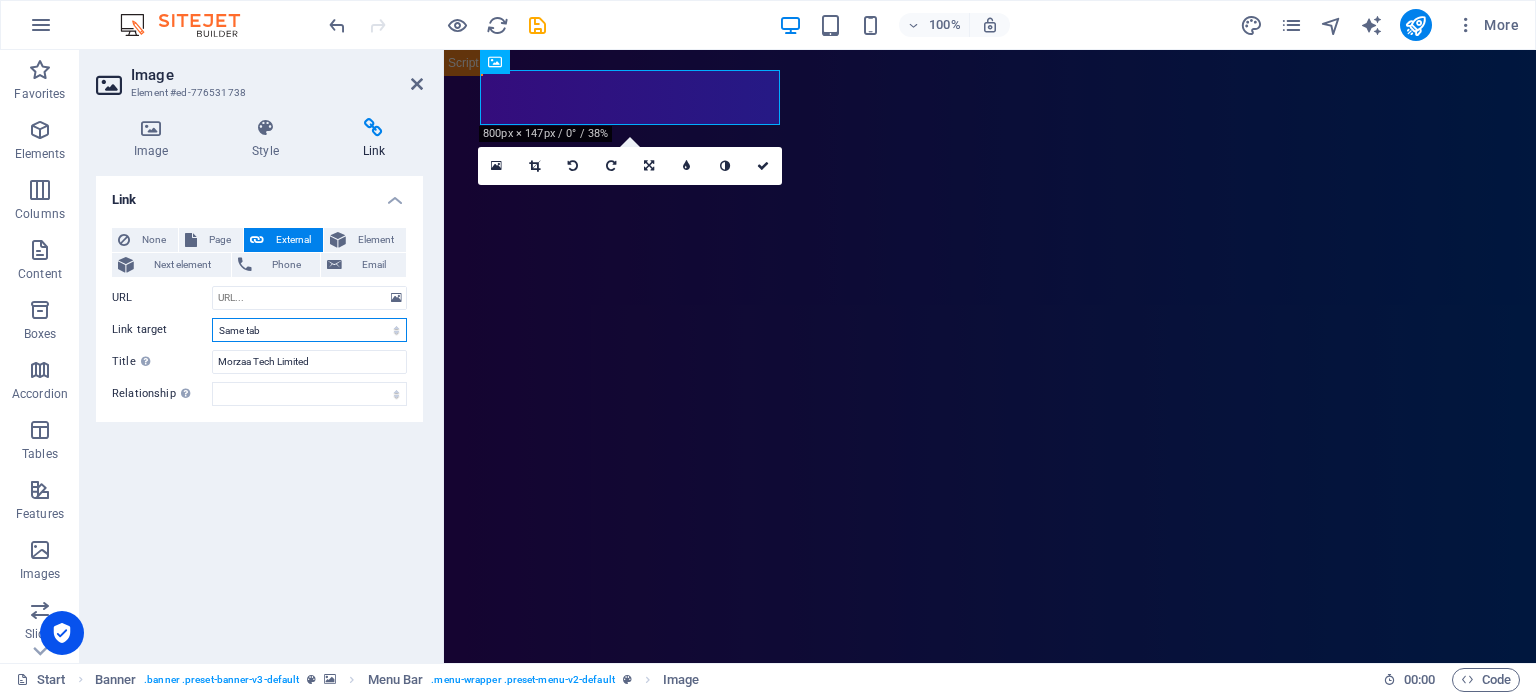 click on "New tab Same tab Overlay" at bounding box center [309, 330] 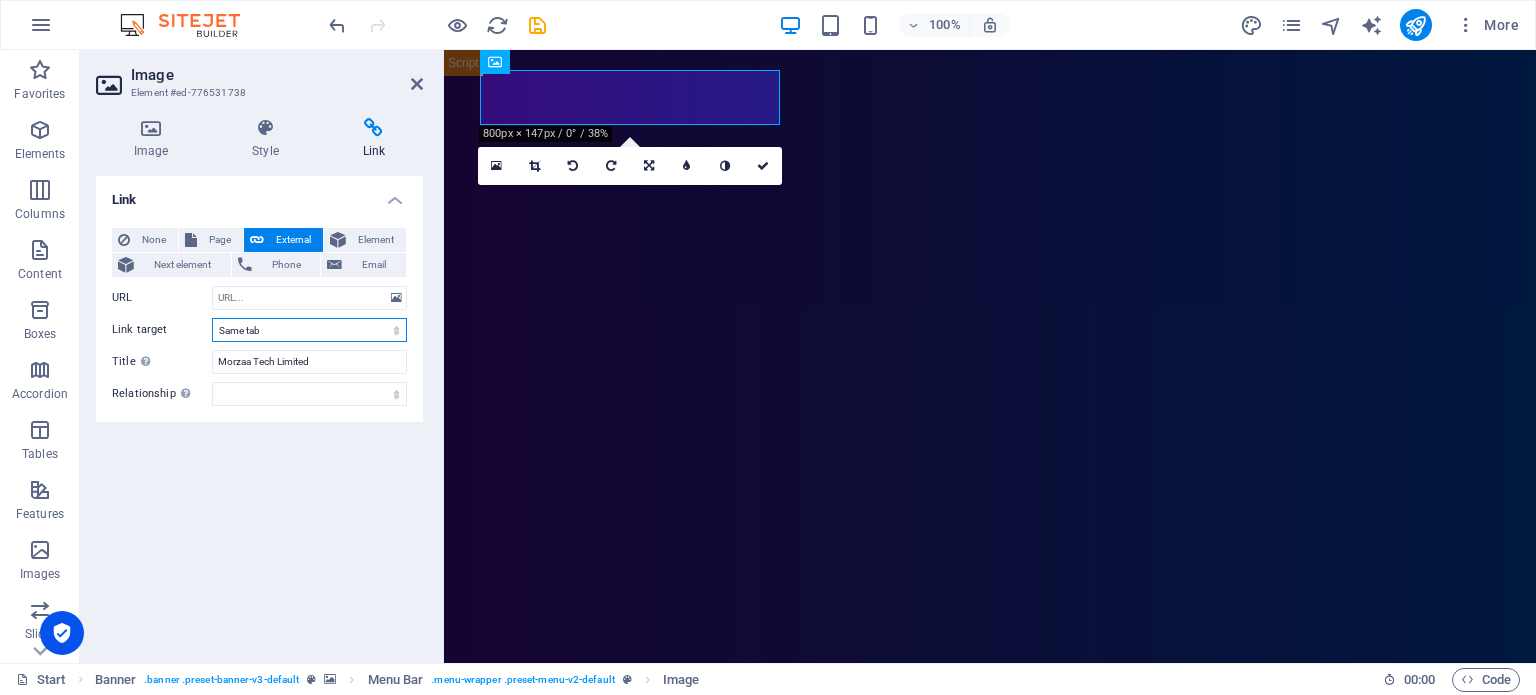 click on "New tab Same tab Overlay" at bounding box center (309, 330) 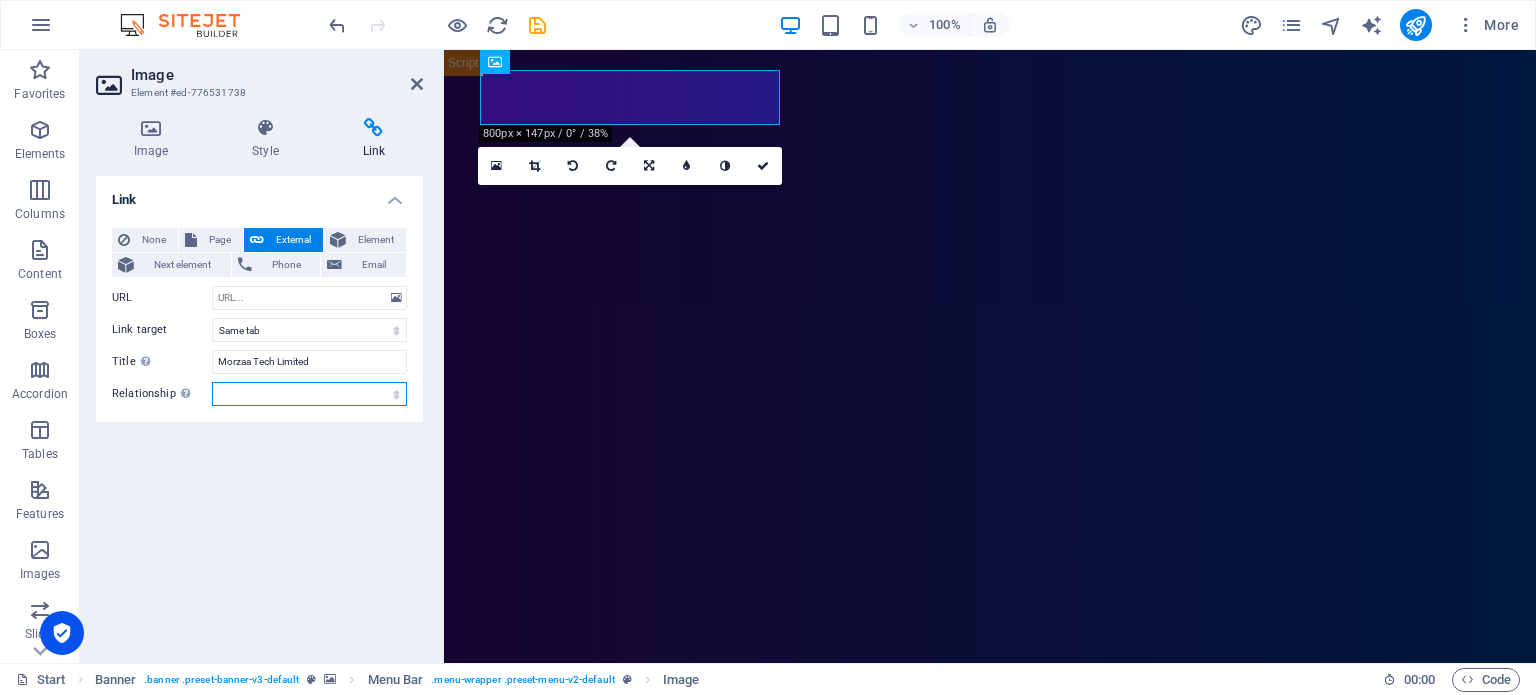 click on "alternate author bookmark external help license next nofollow noreferrer noopener prev search tag" at bounding box center (309, 394) 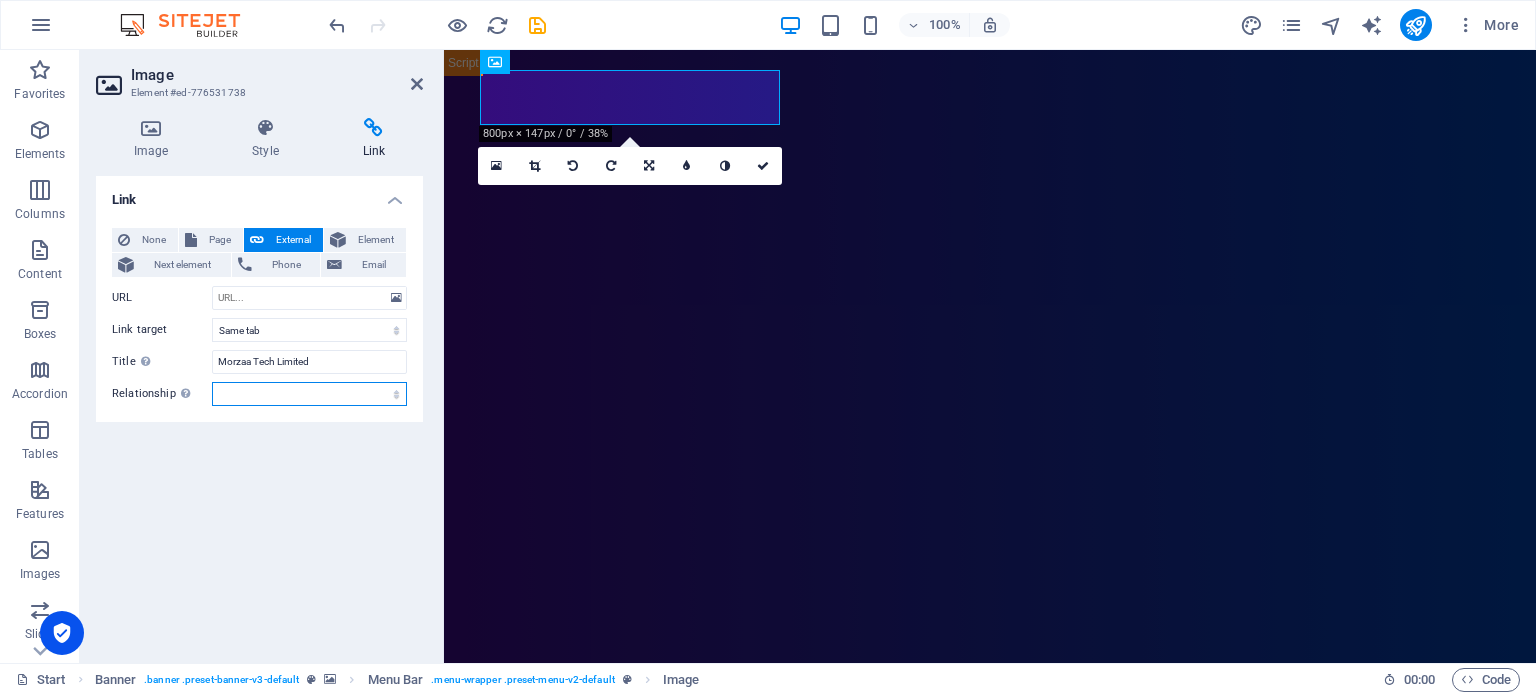 select on "alternate" 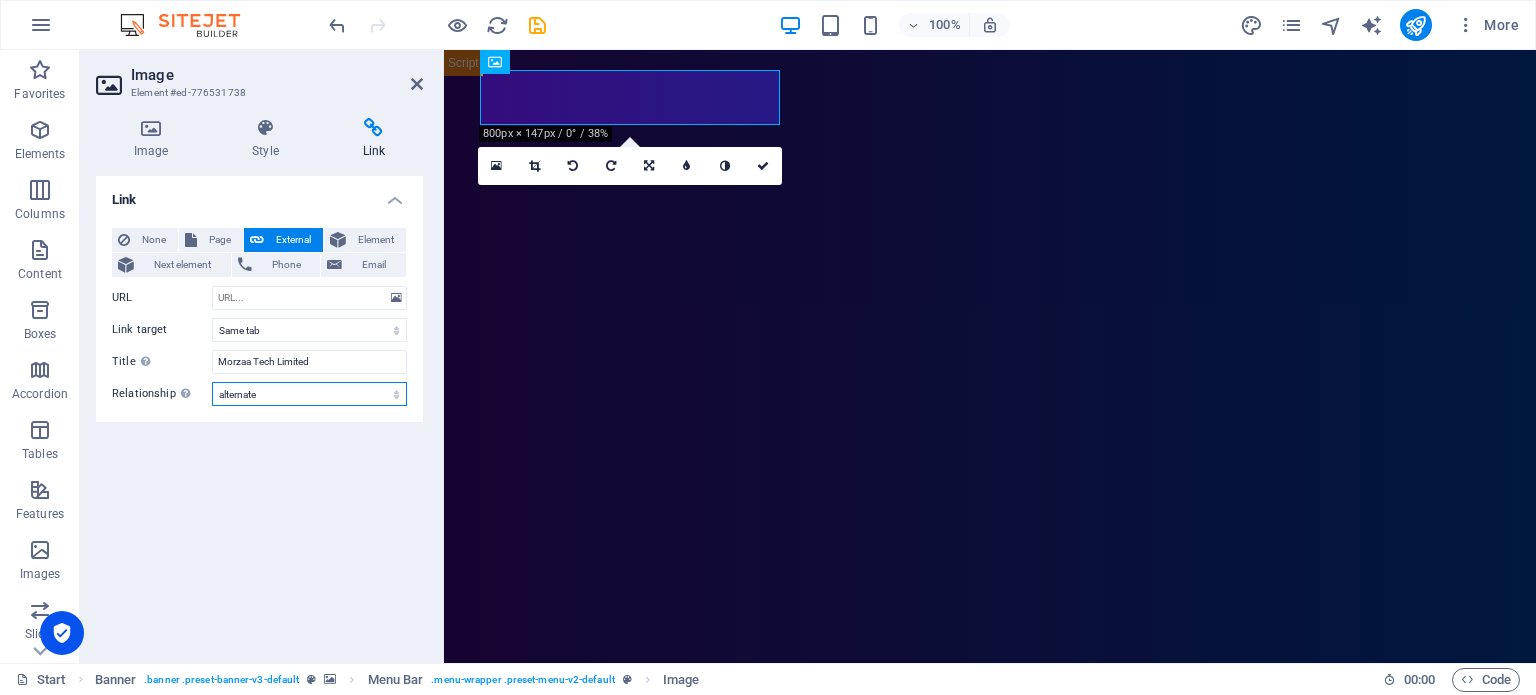 click on "alternate author bookmark external help license next nofollow noreferrer noopener prev search tag" at bounding box center (309, 394) 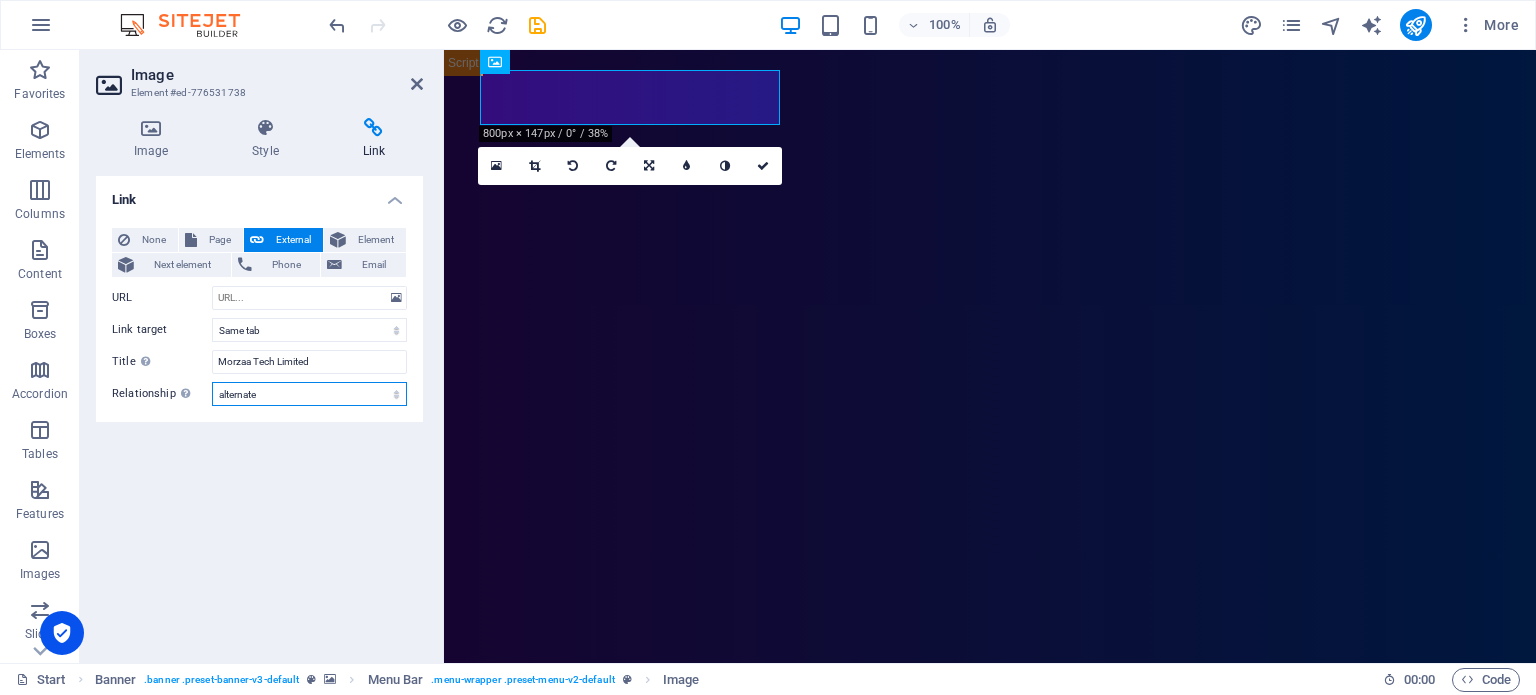 click on "alternate author bookmark external help license next nofollow noreferrer noopener prev search tag" at bounding box center [309, 394] 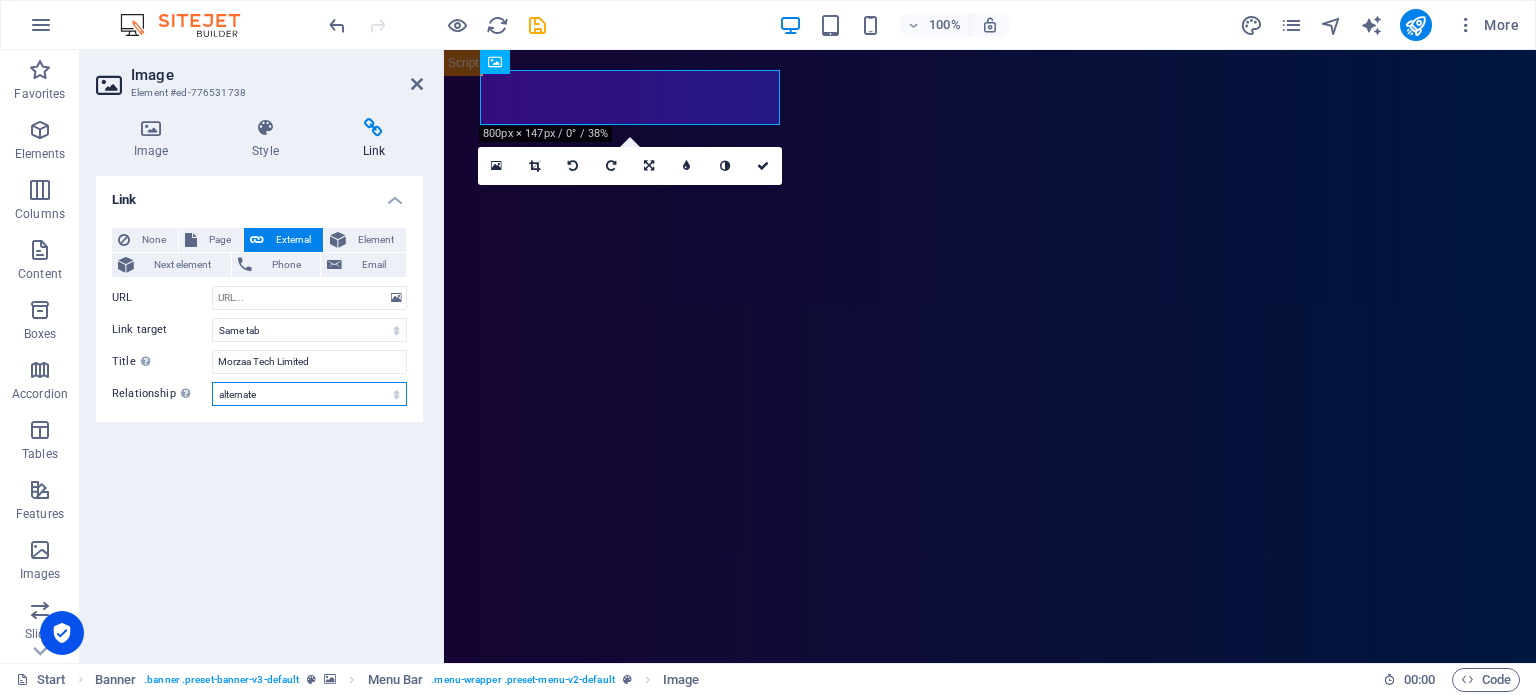 select 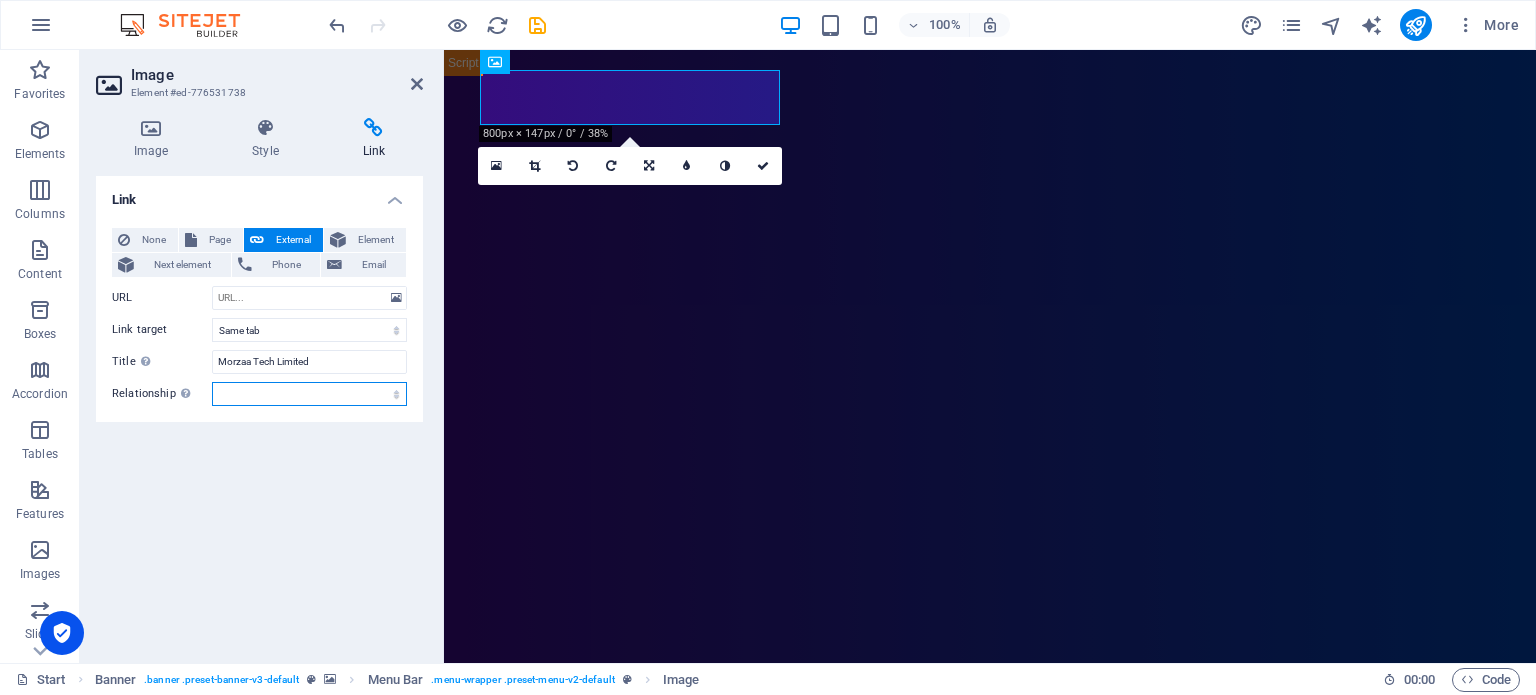 click on "alternate author bookmark external help license next nofollow noreferrer noopener prev search tag" at bounding box center (309, 394) 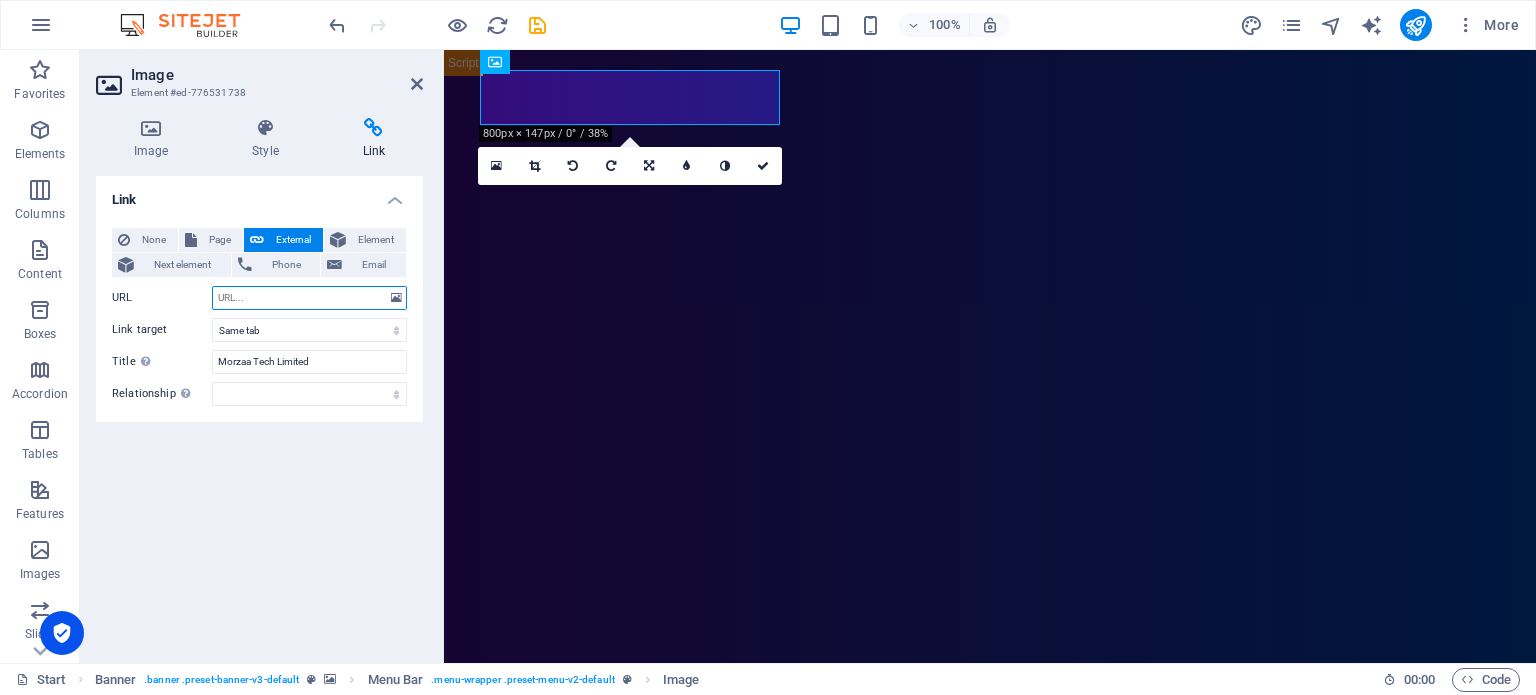 click on "URL" at bounding box center (309, 298) 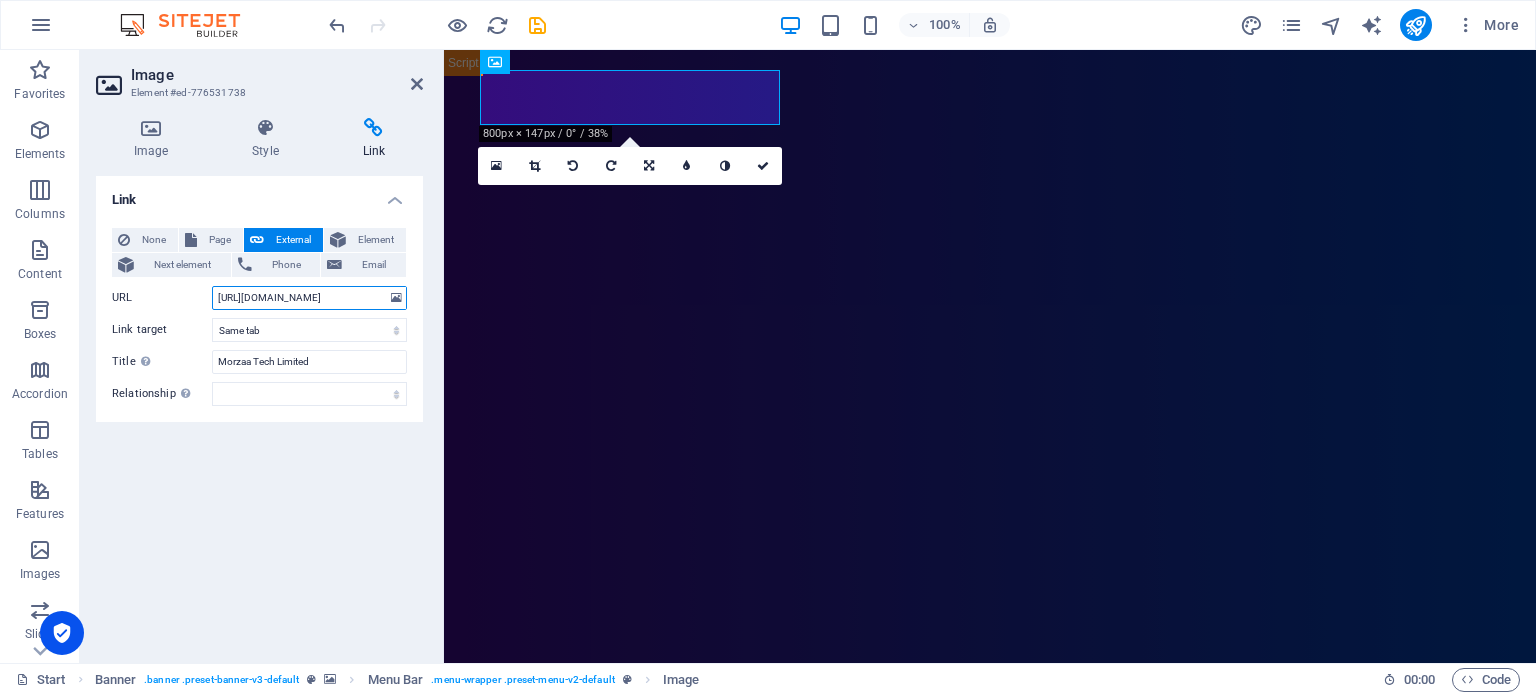 type on "[URL][DOMAIN_NAME]" 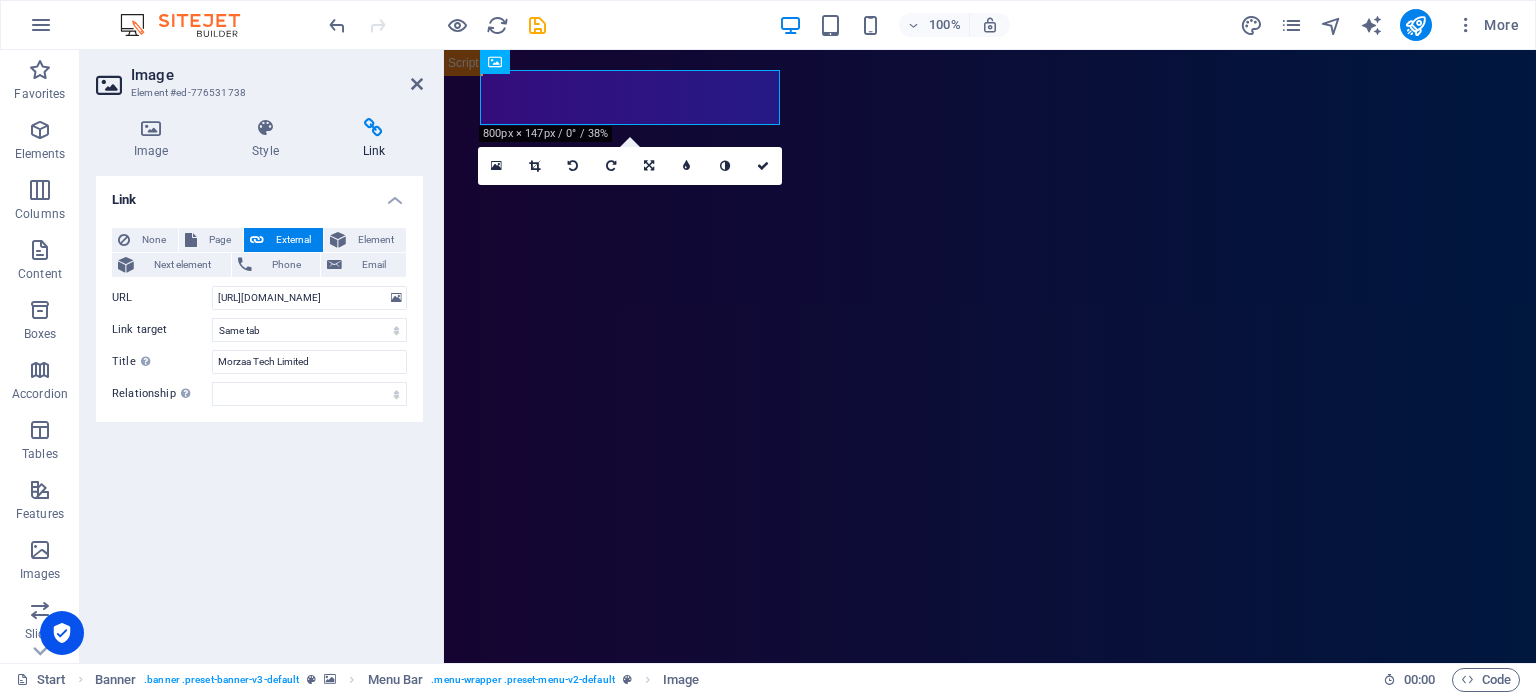 click on "URL" at bounding box center [162, 298] 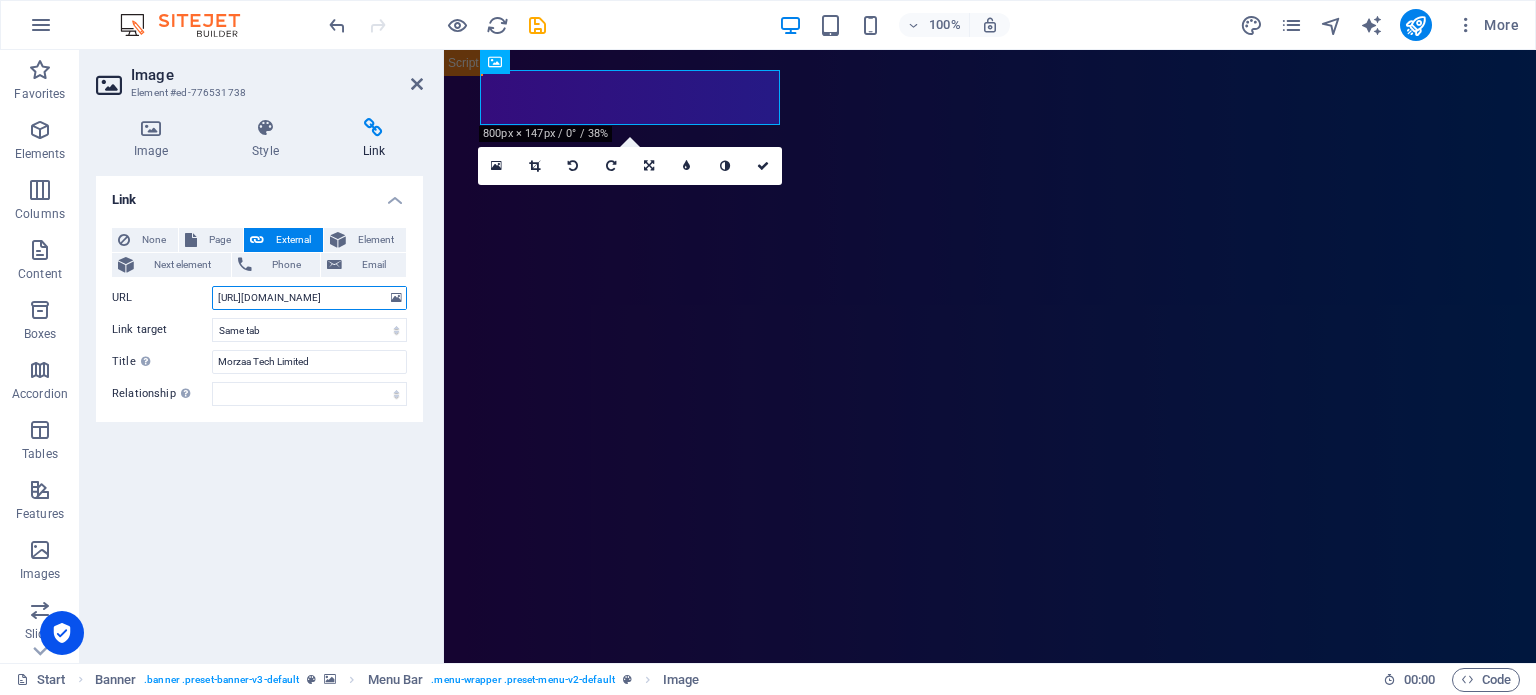 click on "[URL][DOMAIN_NAME]" at bounding box center [309, 298] 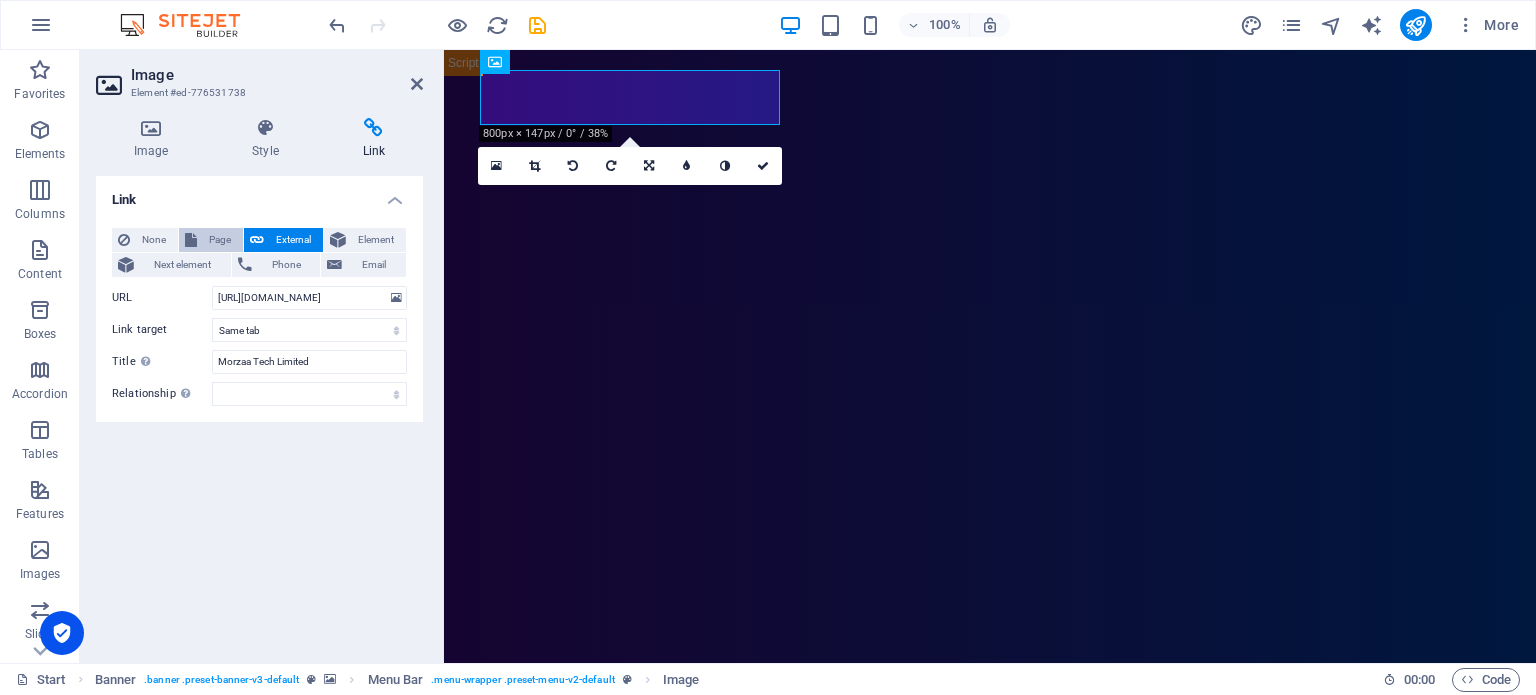 click on "Page" at bounding box center (220, 240) 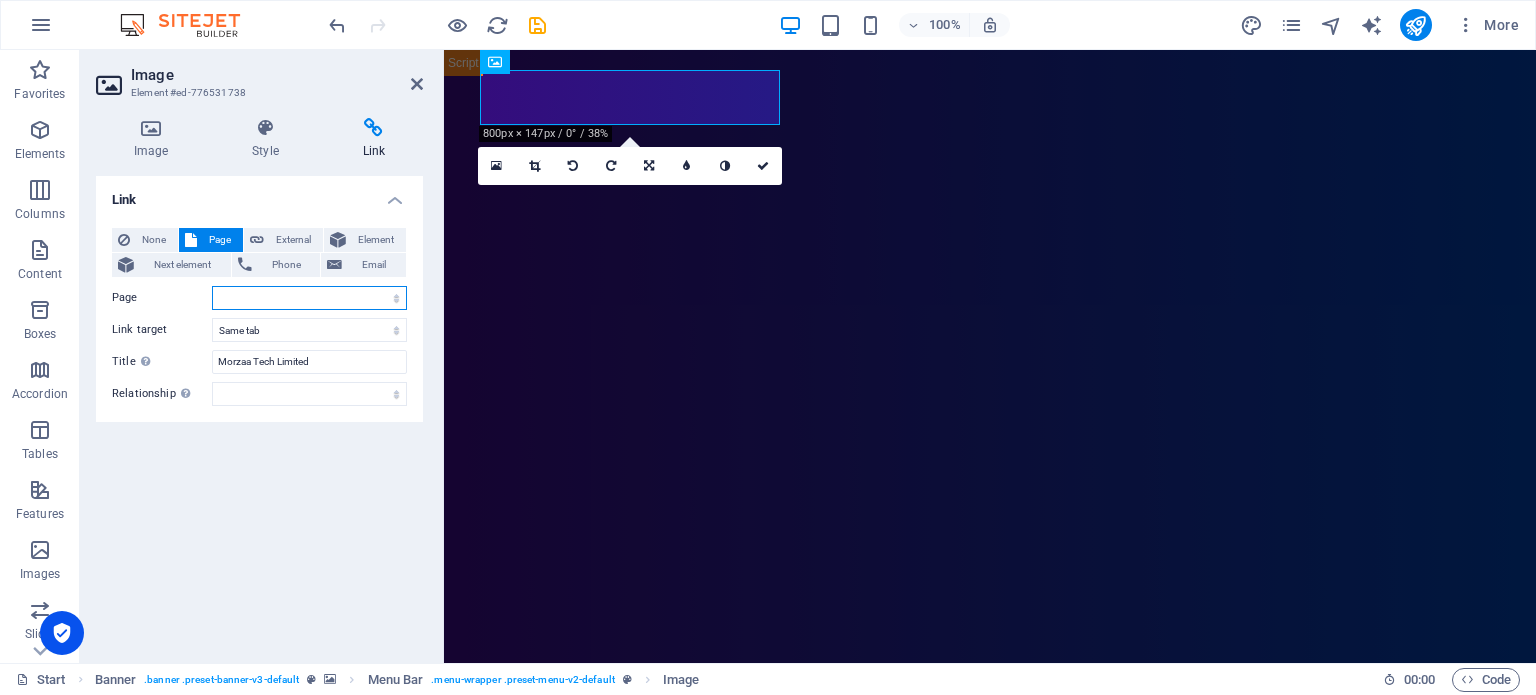 click on "Start Portfolio Jobs Legal Notice Privacy" at bounding box center (309, 298) 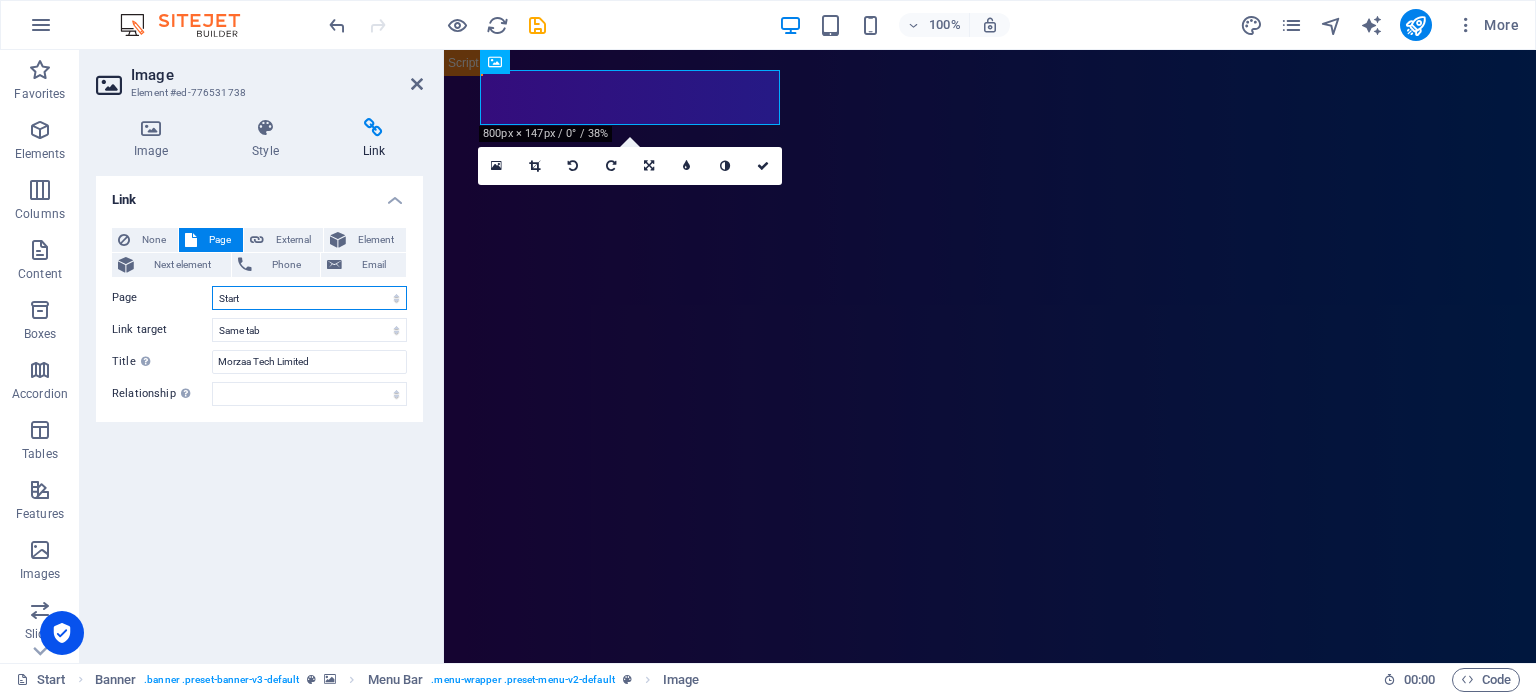 click on "Start Portfolio Jobs Legal Notice Privacy" at bounding box center (309, 298) 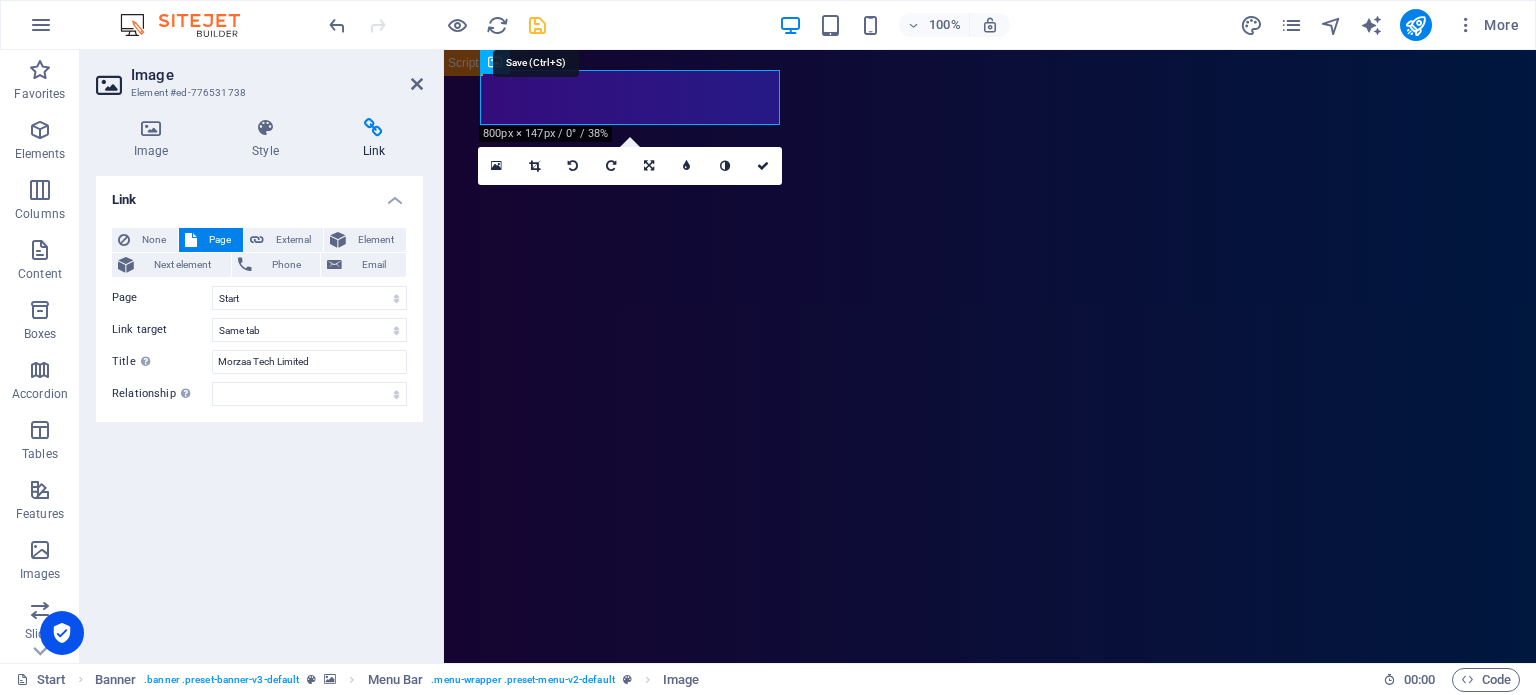 click at bounding box center [537, 25] 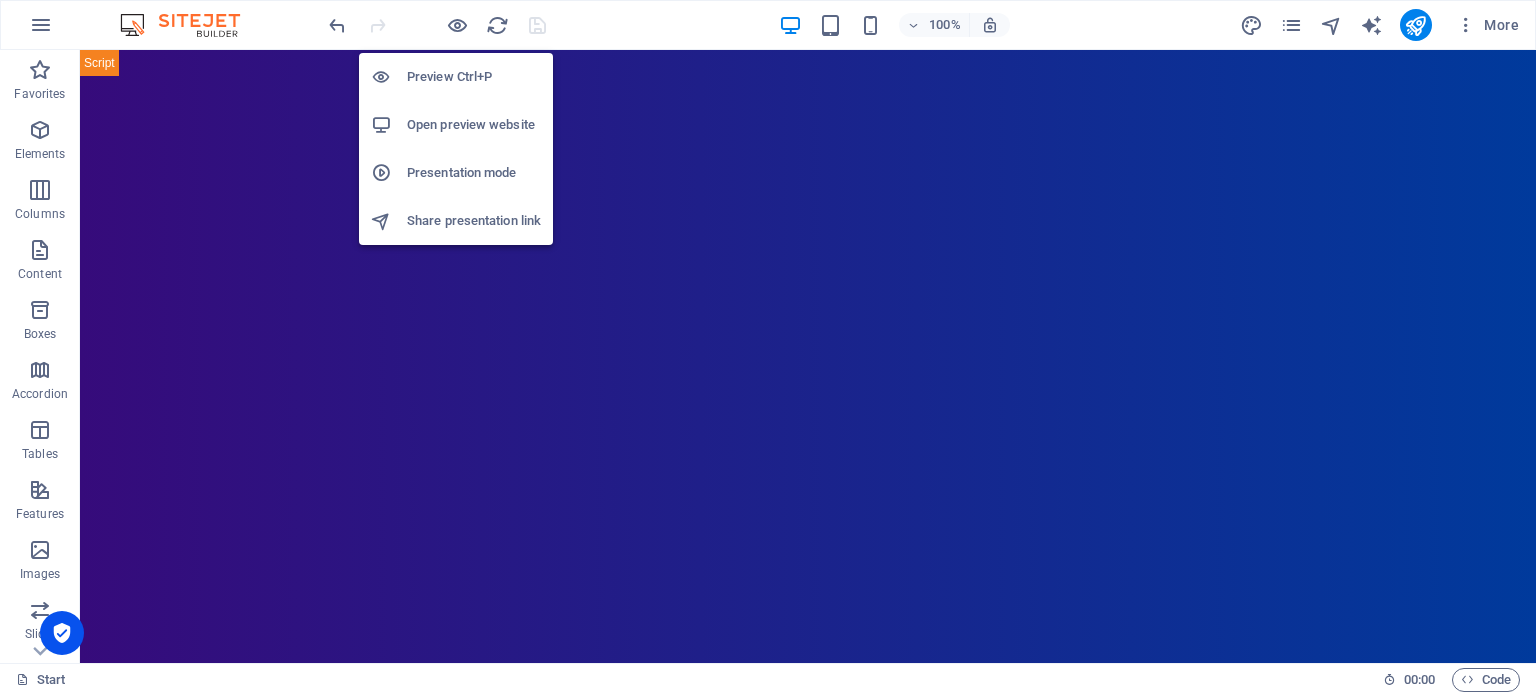 click on "Preview Ctrl+P" at bounding box center (474, 77) 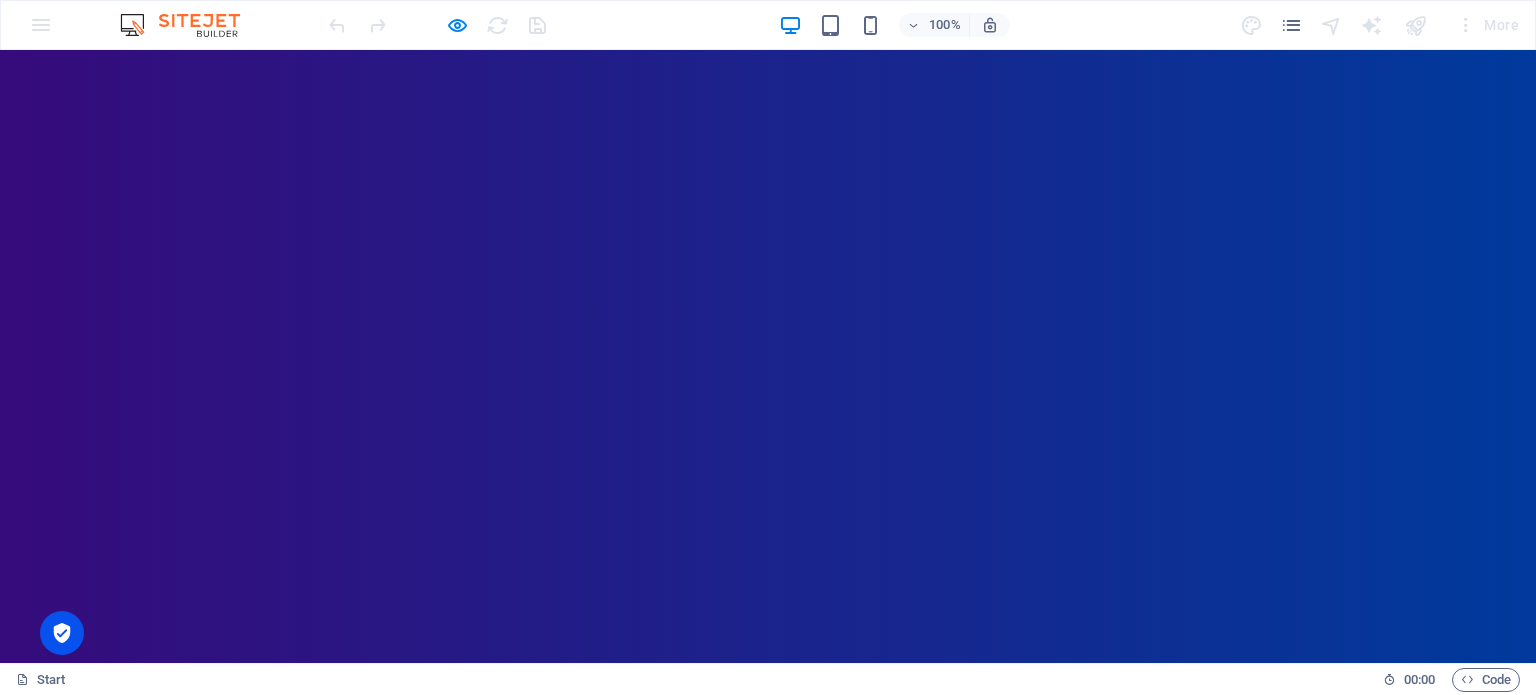 click at bounding box center [306, 735] 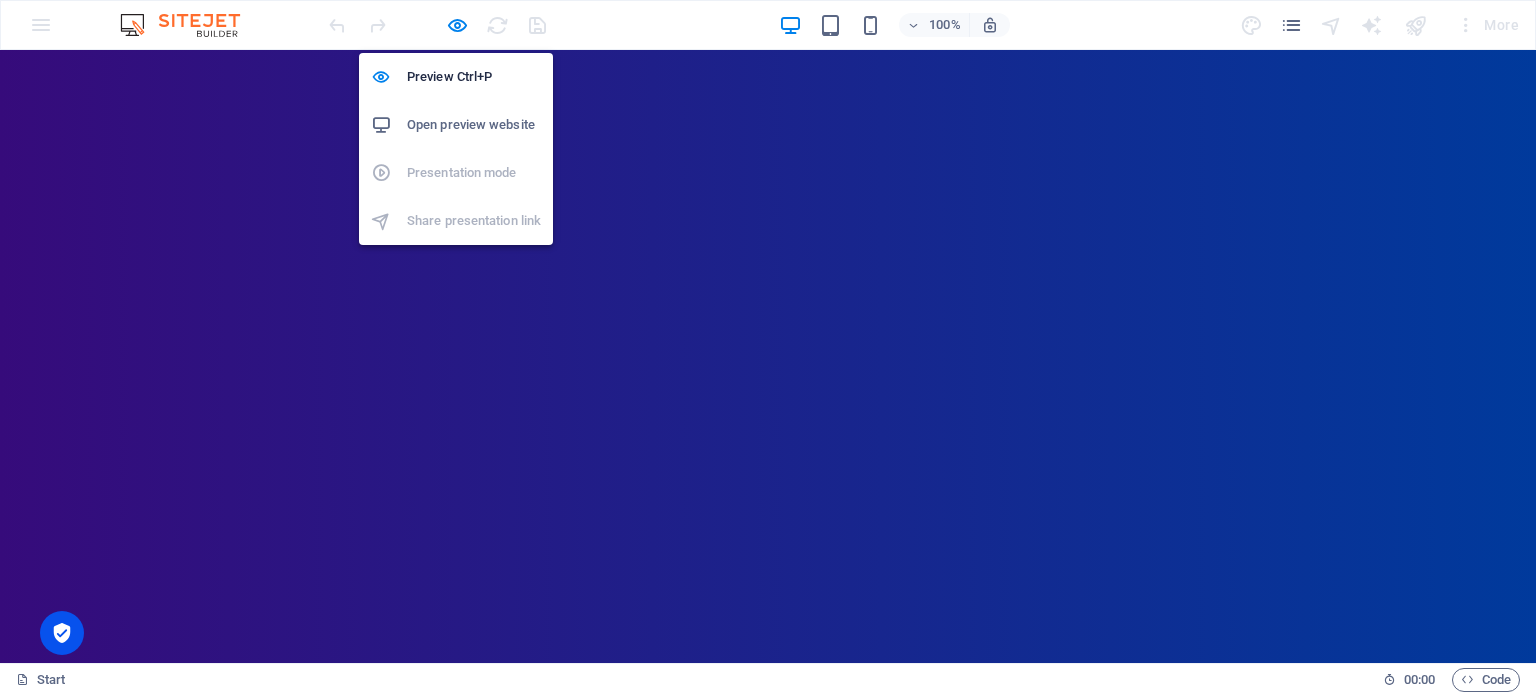 click on "Open preview website" at bounding box center (456, 125) 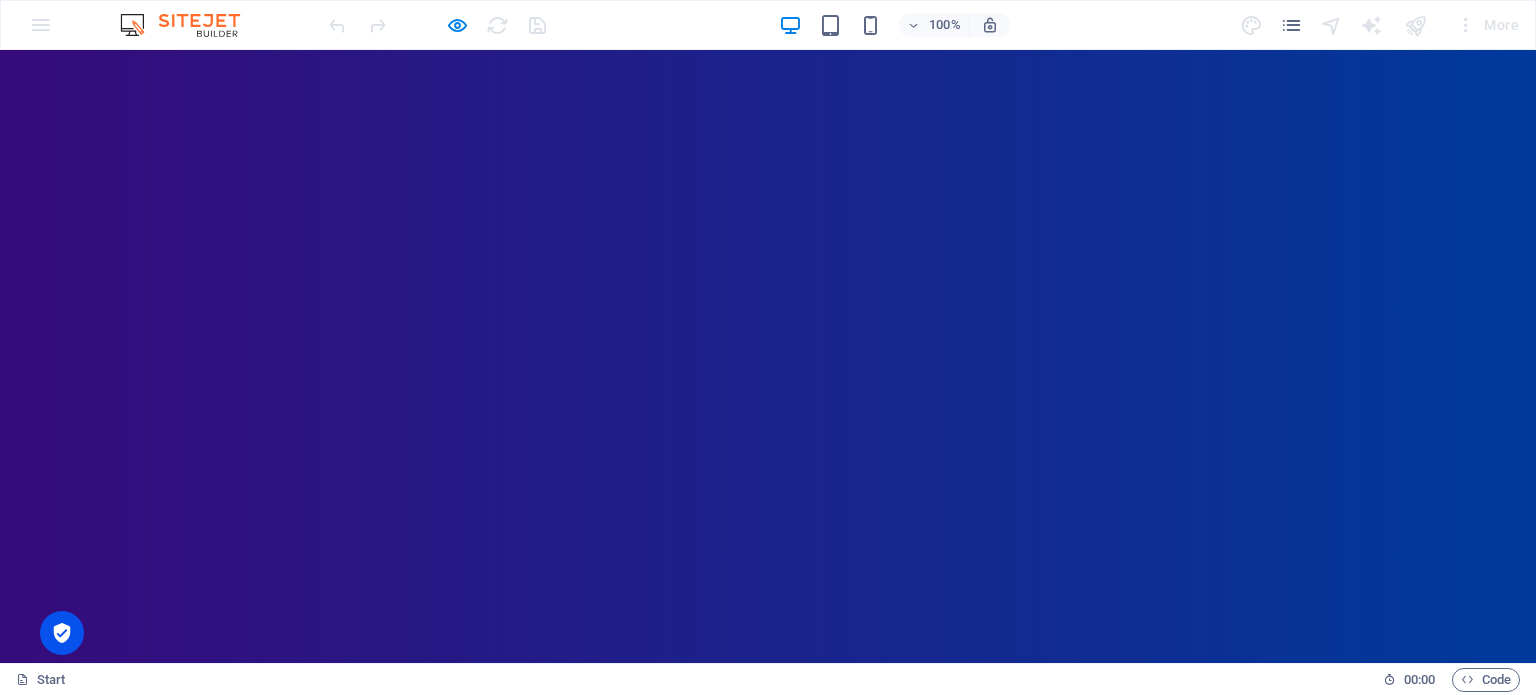 scroll, scrollTop: 0, scrollLeft: 0, axis: both 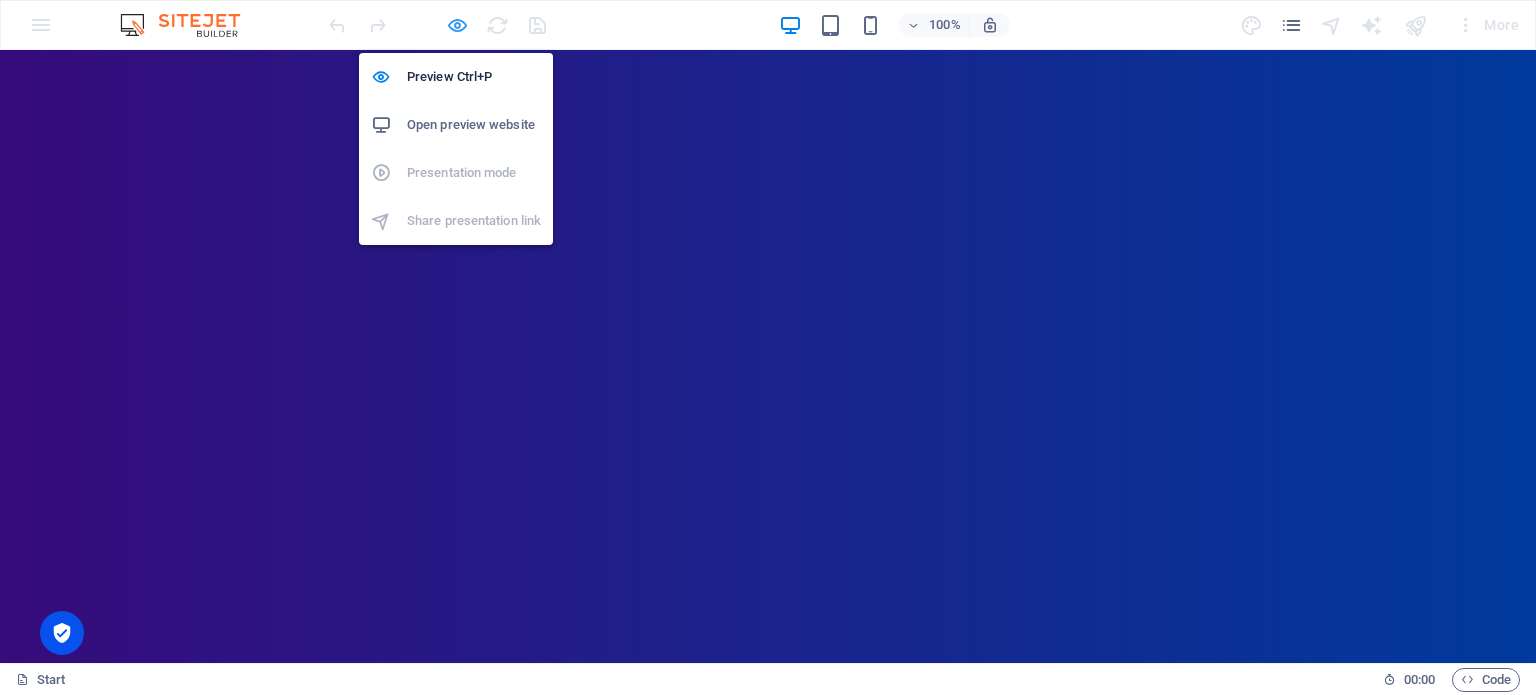 click at bounding box center [457, 25] 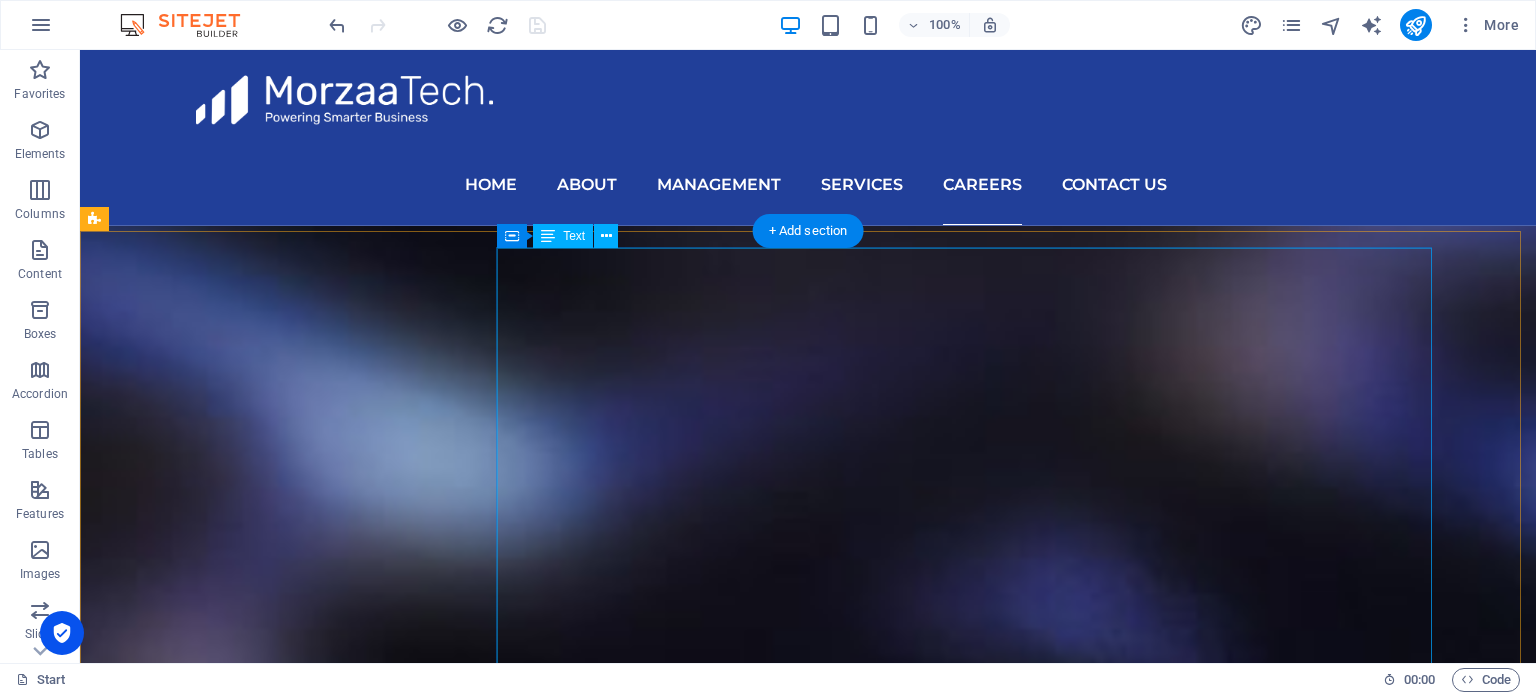 scroll, scrollTop: 8283, scrollLeft: 0, axis: vertical 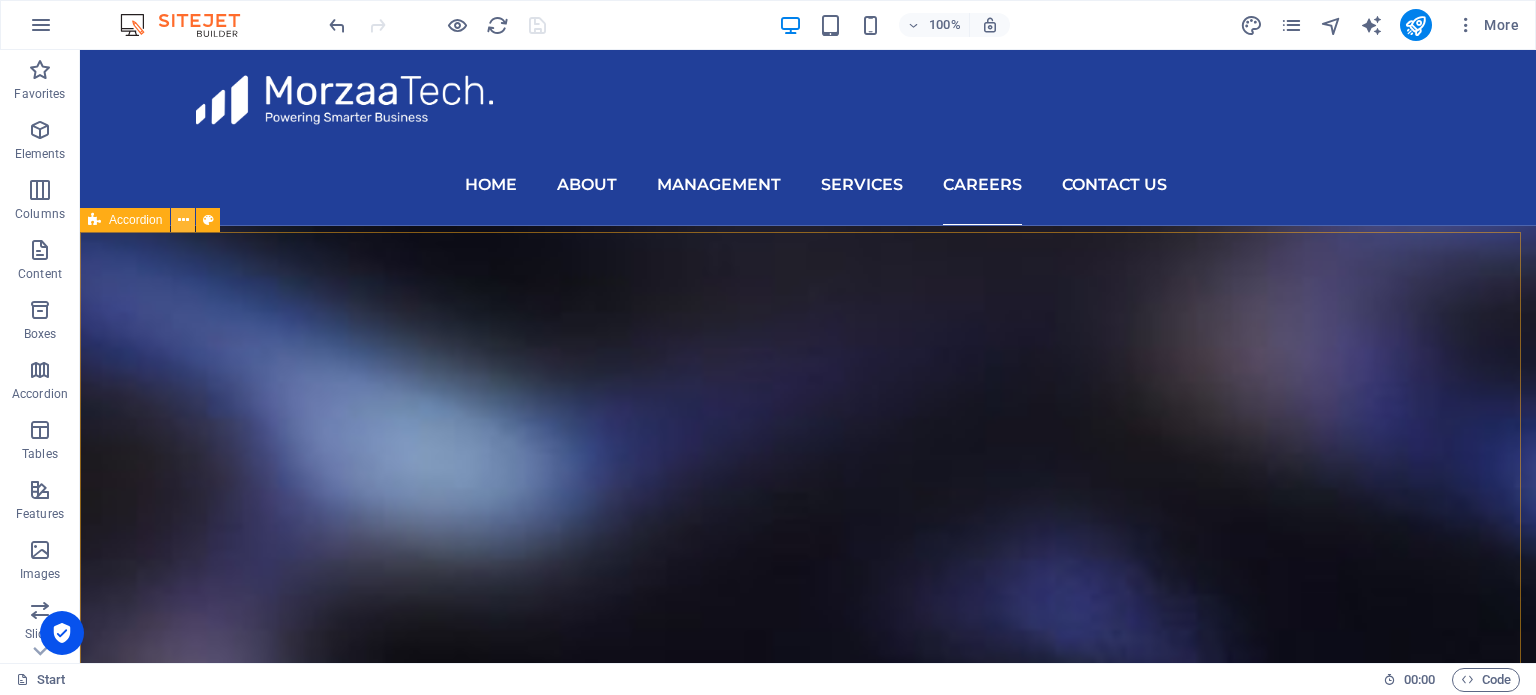 click at bounding box center [183, 220] 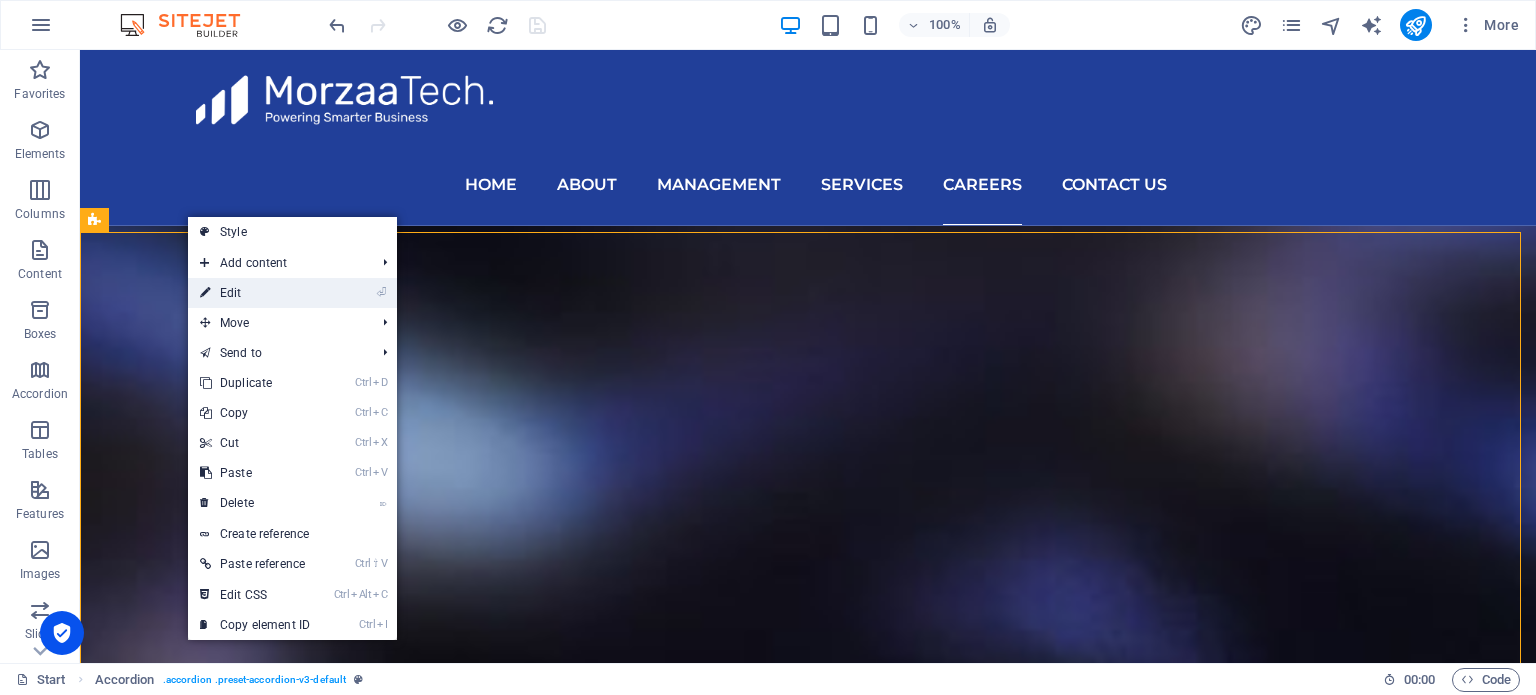 click on "⏎  Edit" at bounding box center (255, 293) 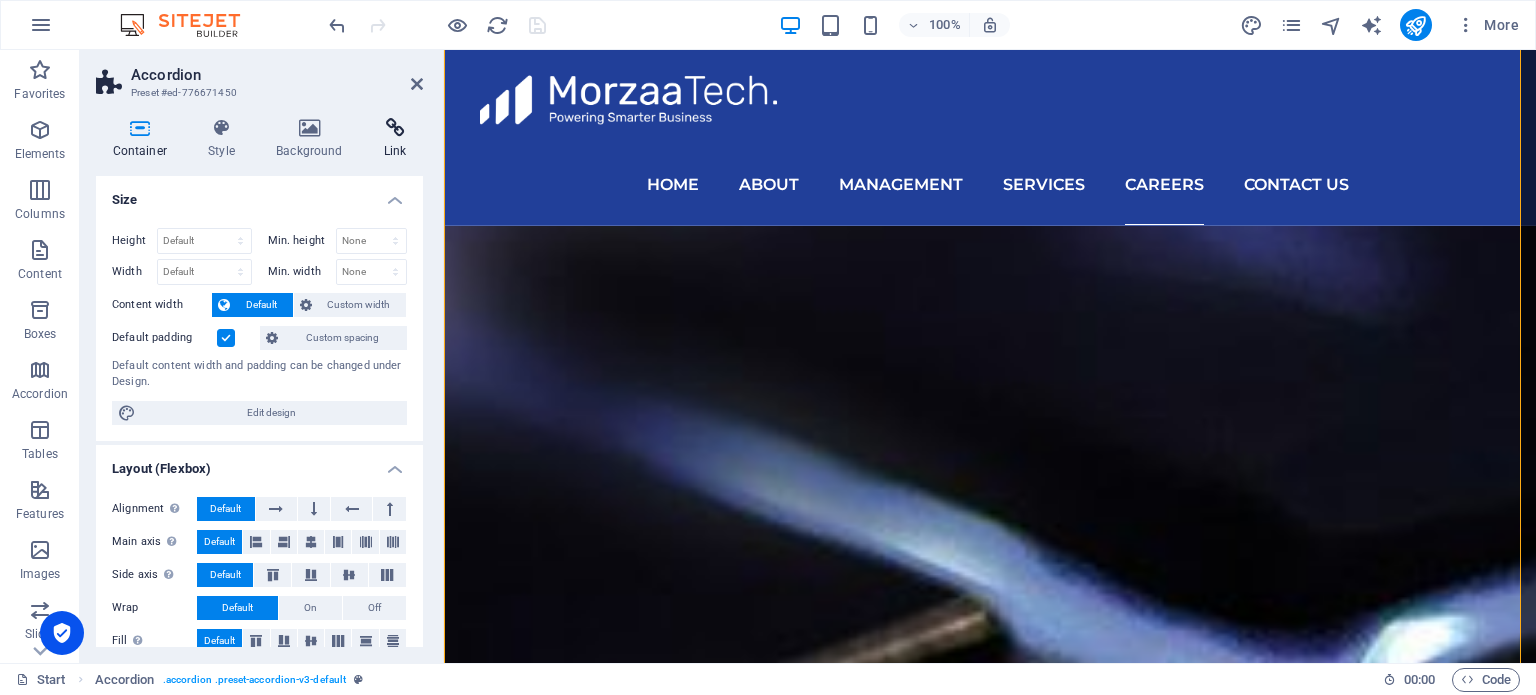 click on "Link" at bounding box center [395, 139] 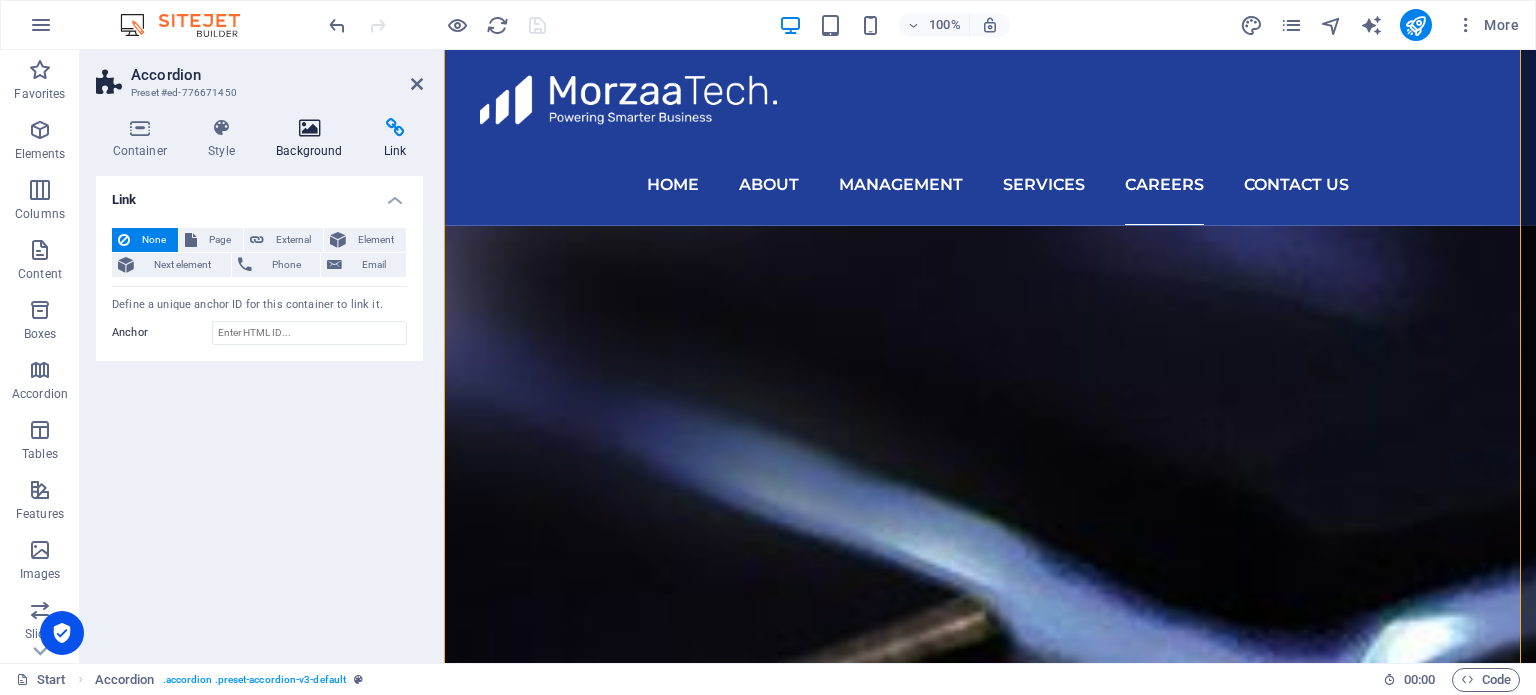 click on "Background" at bounding box center (314, 139) 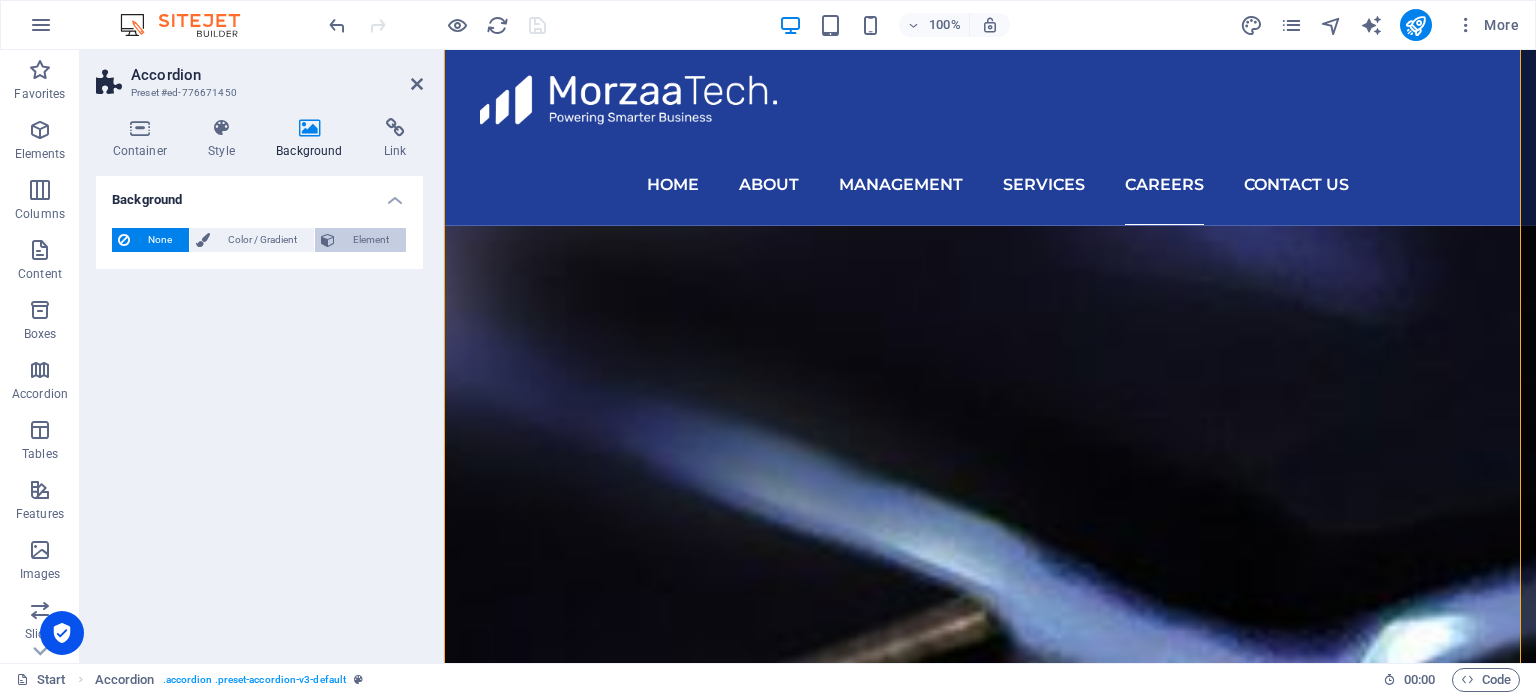 click on "Element" at bounding box center [370, 240] 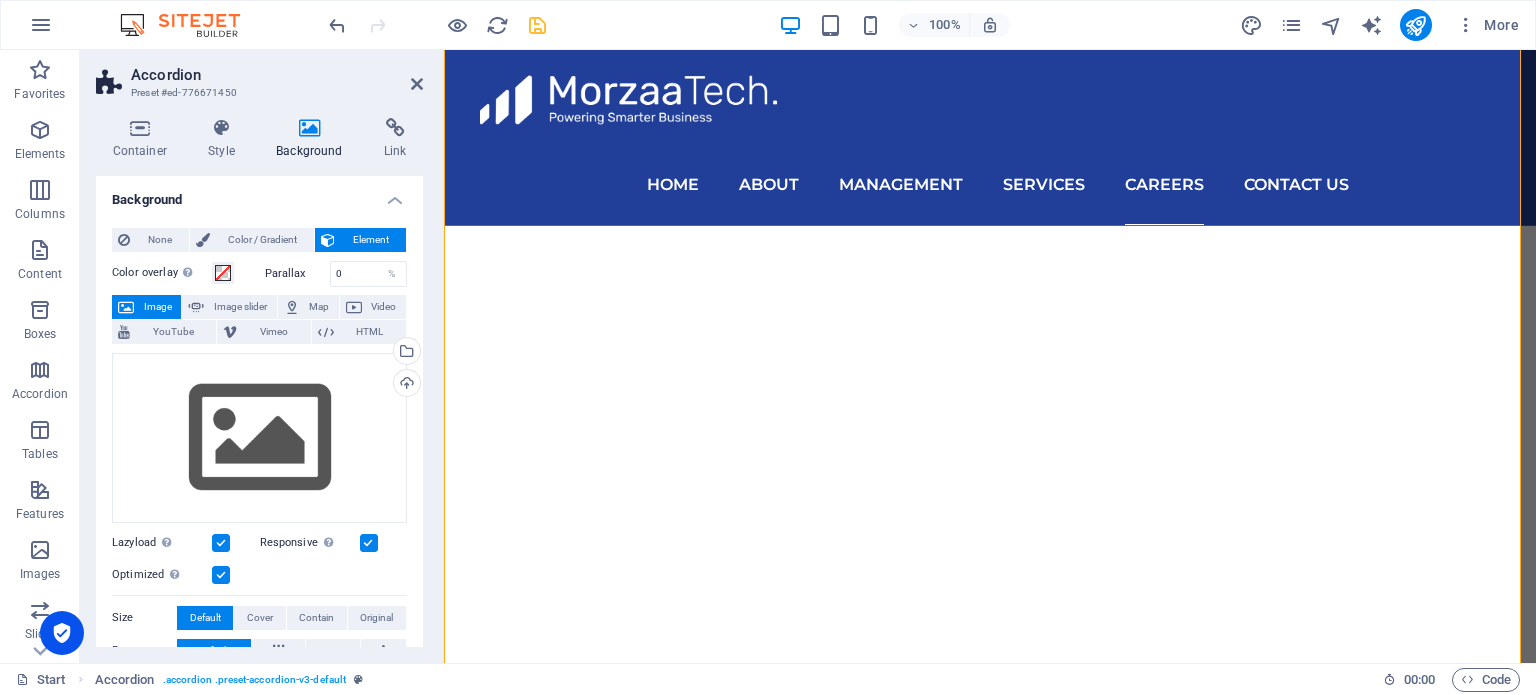 scroll, scrollTop: 8424, scrollLeft: 0, axis: vertical 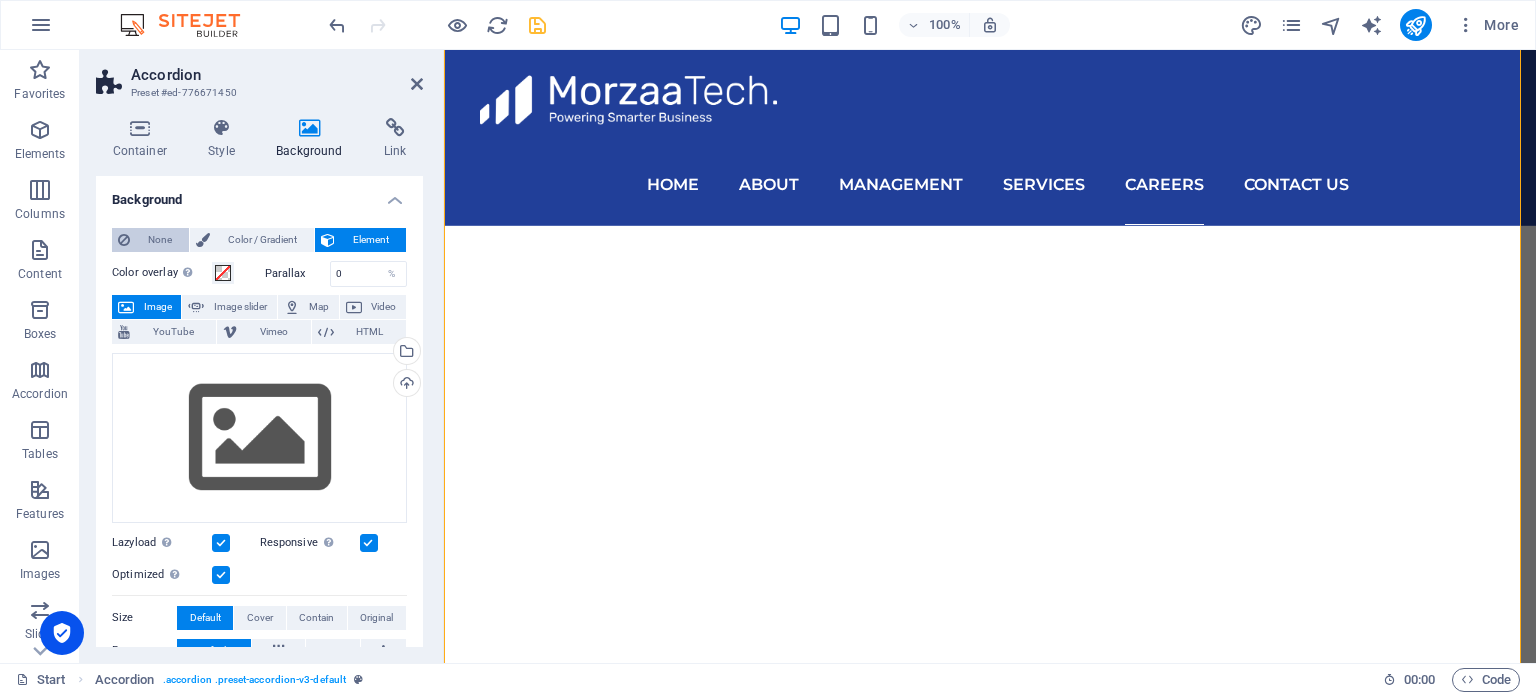 click on "None" at bounding box center (159, 240) 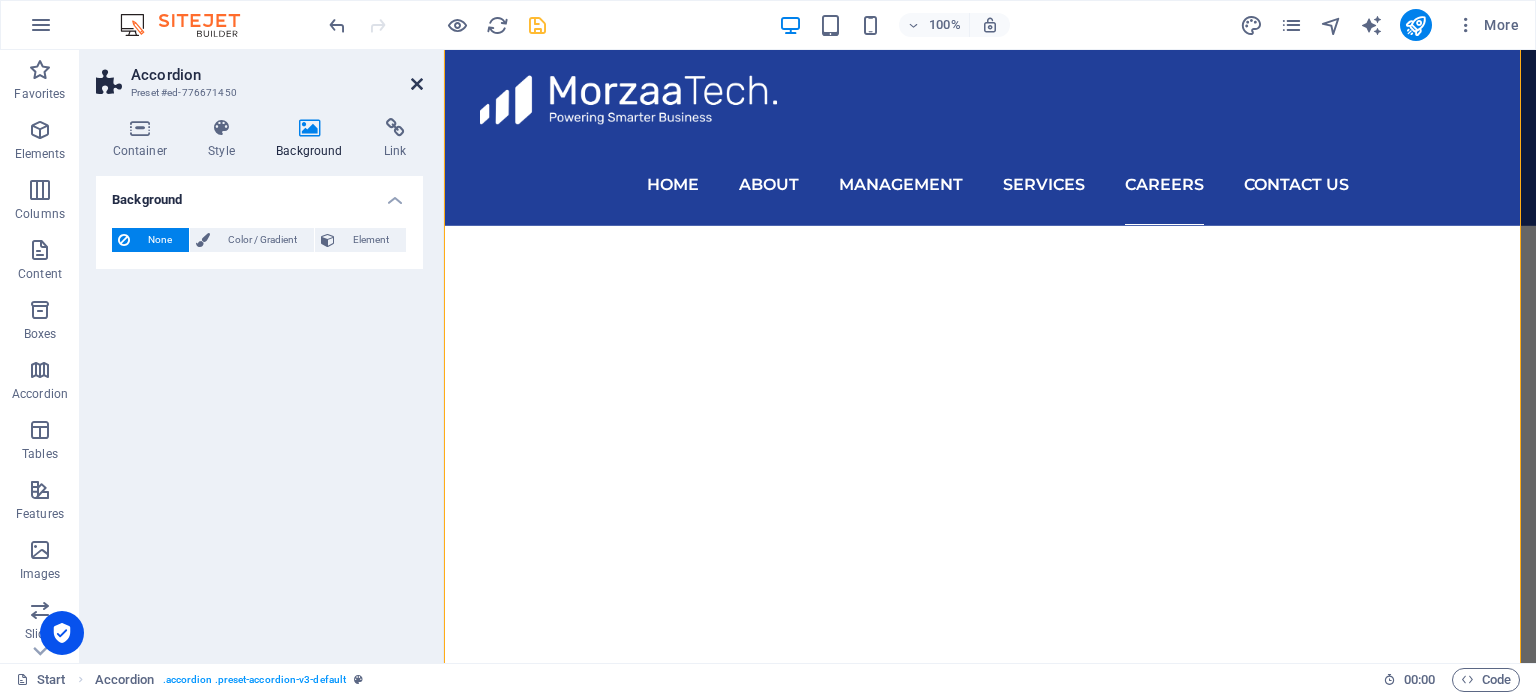 click at bounding box center (417, 84) 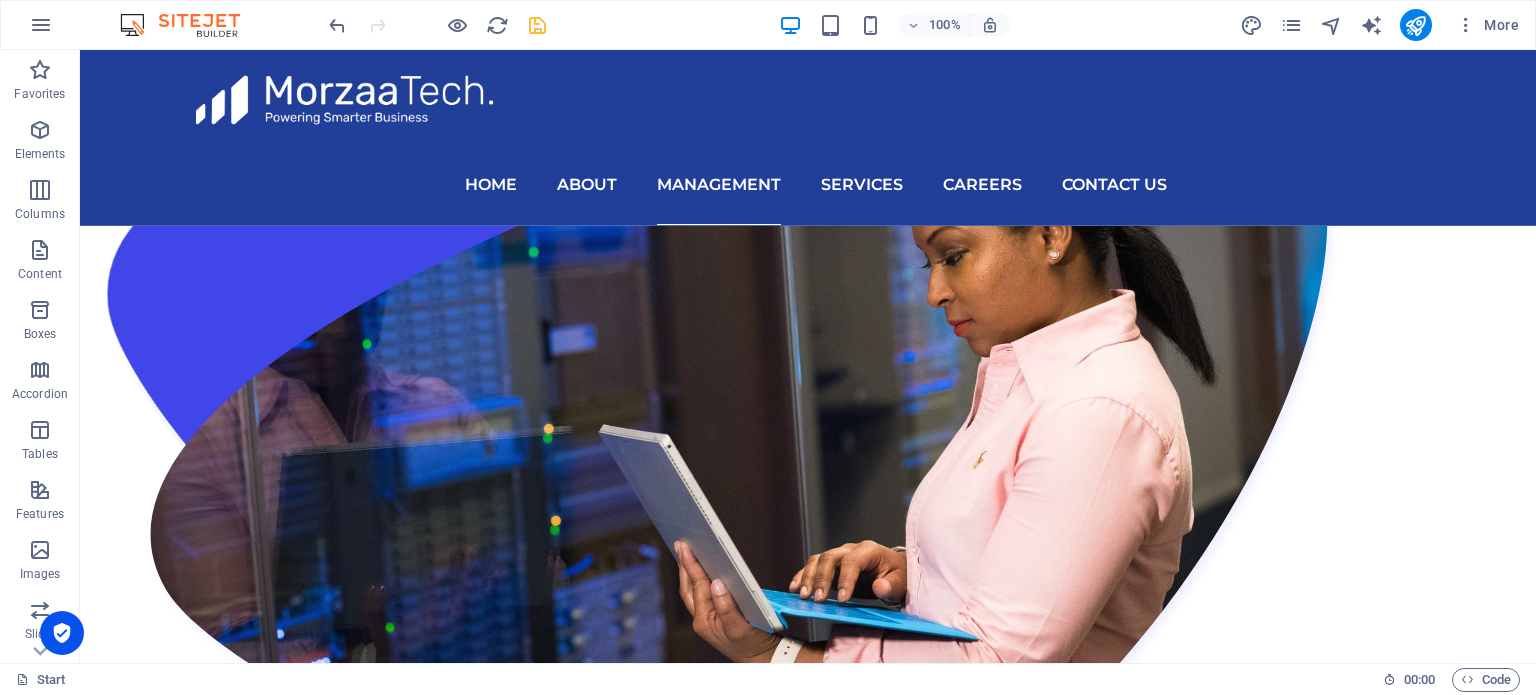 scroll, scrollTop: 1946, scrollLeft: 0, axis: vertical 